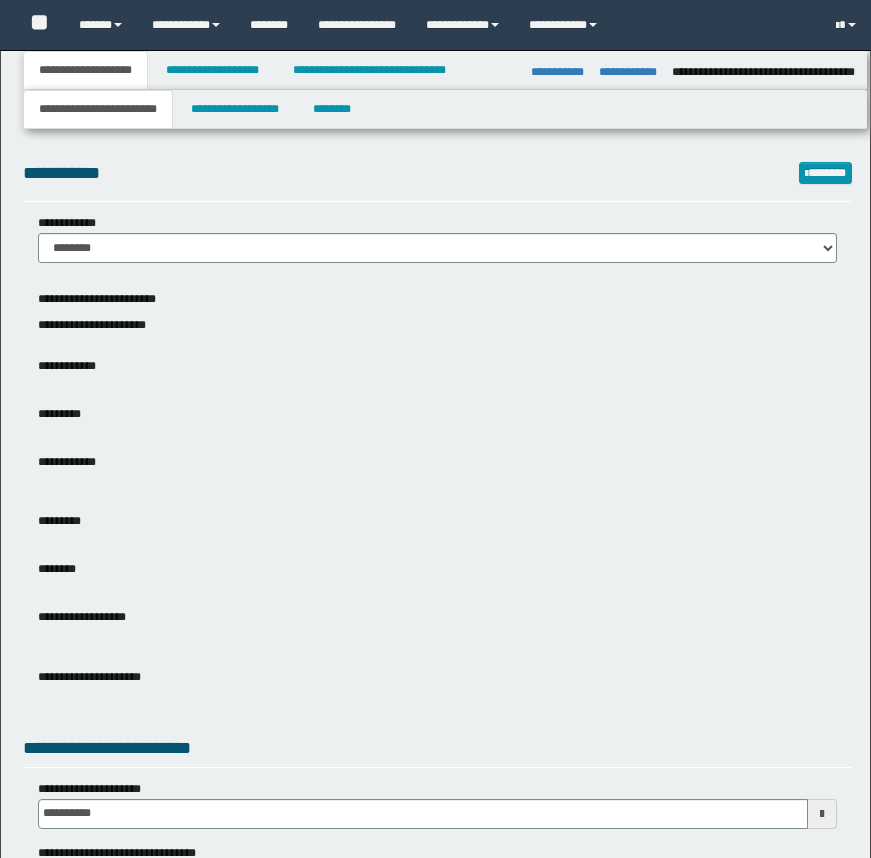 select on "**" 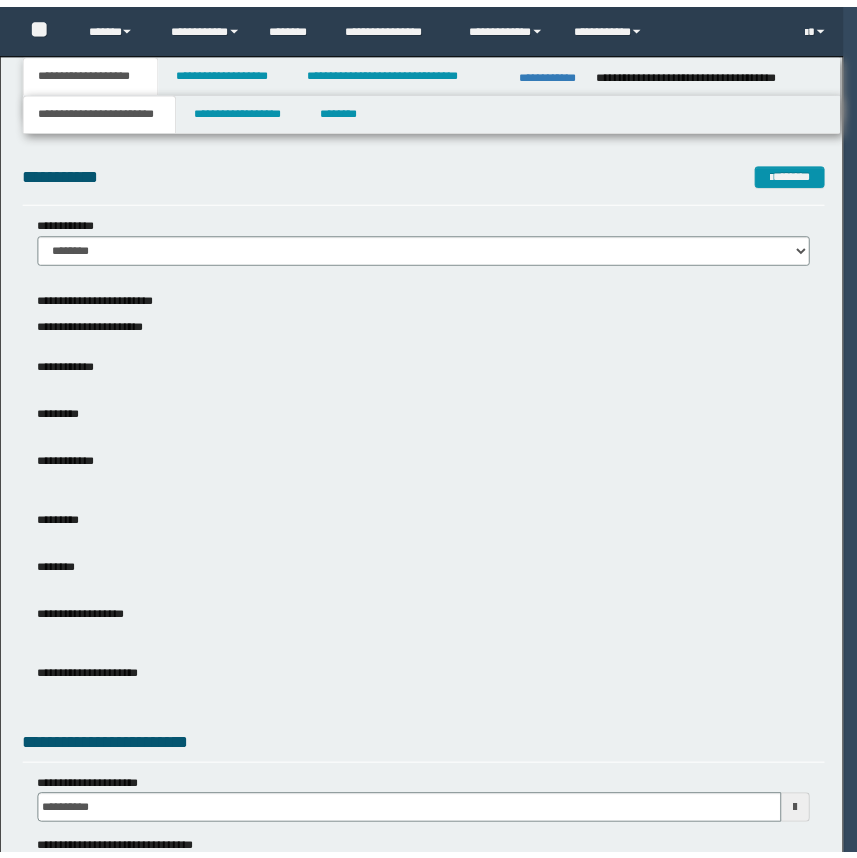 scroll, scrollTop: 238, scrollLeft: 0, axis: vertical 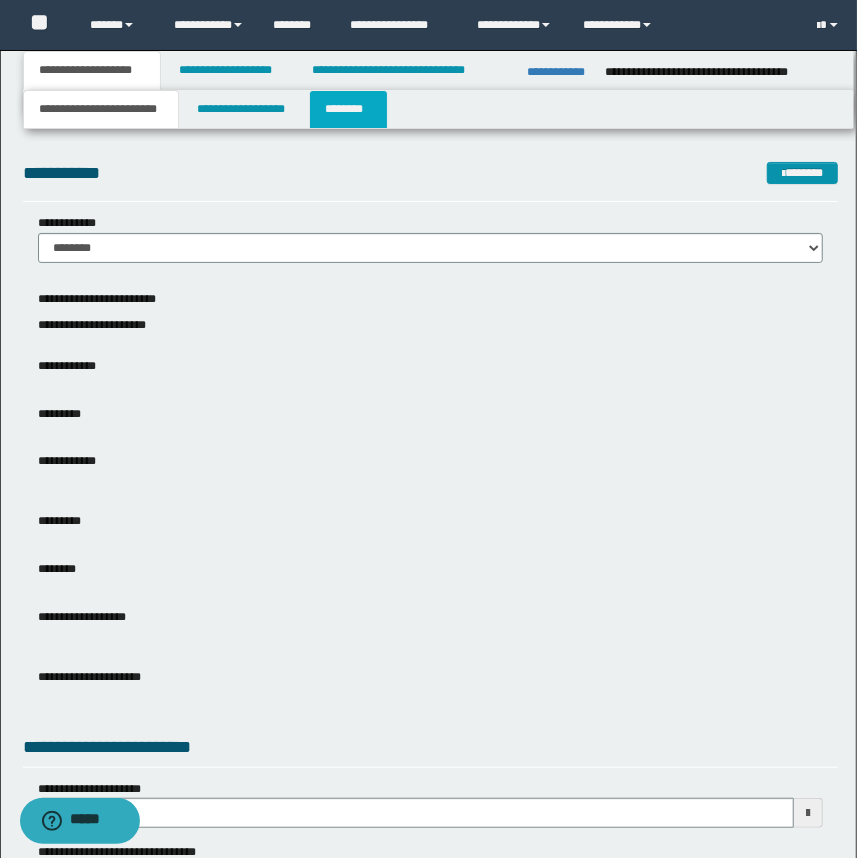 click on "********" at bounding box center (348, 109) 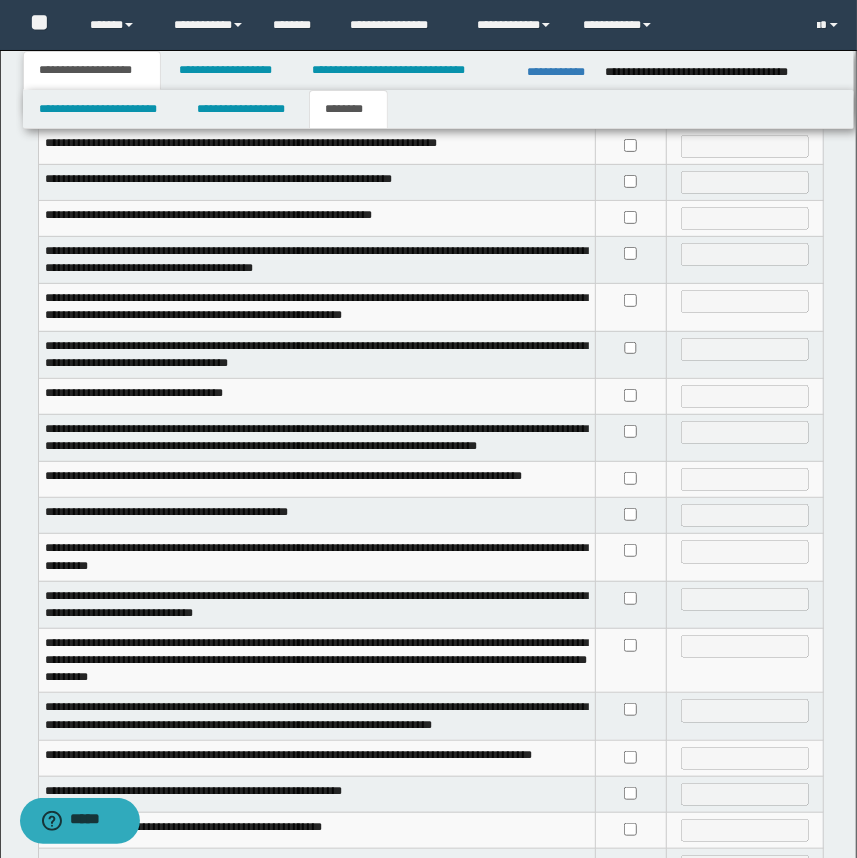 scroll, scrollTop: 424, scrollLeft: 0, axis: vertical 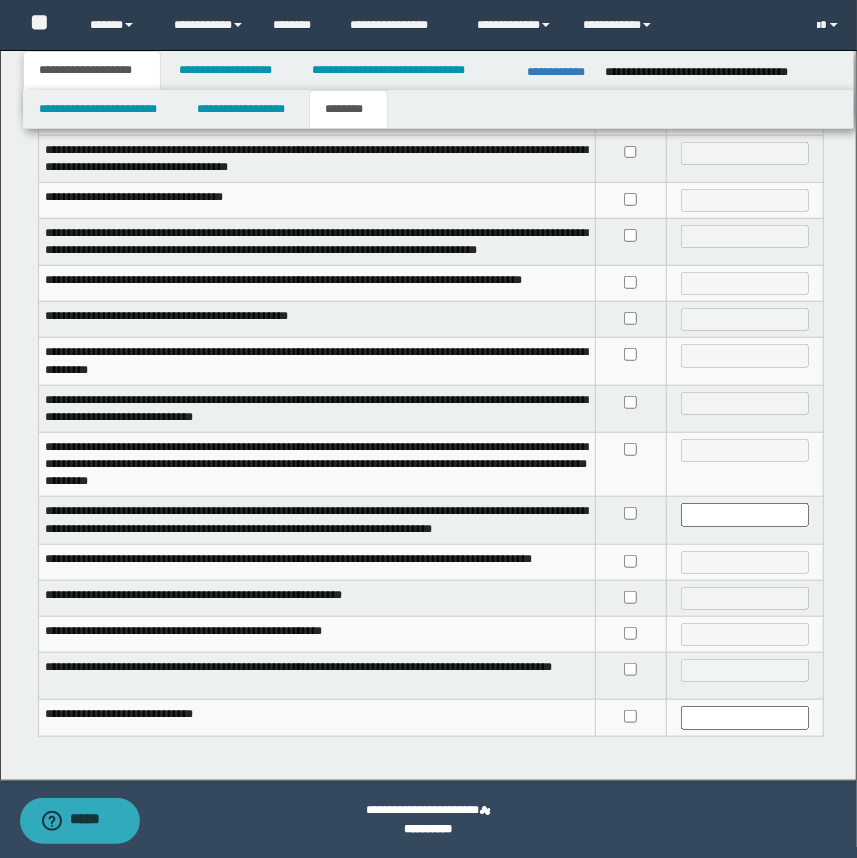 click at bounding box center [631, 361] 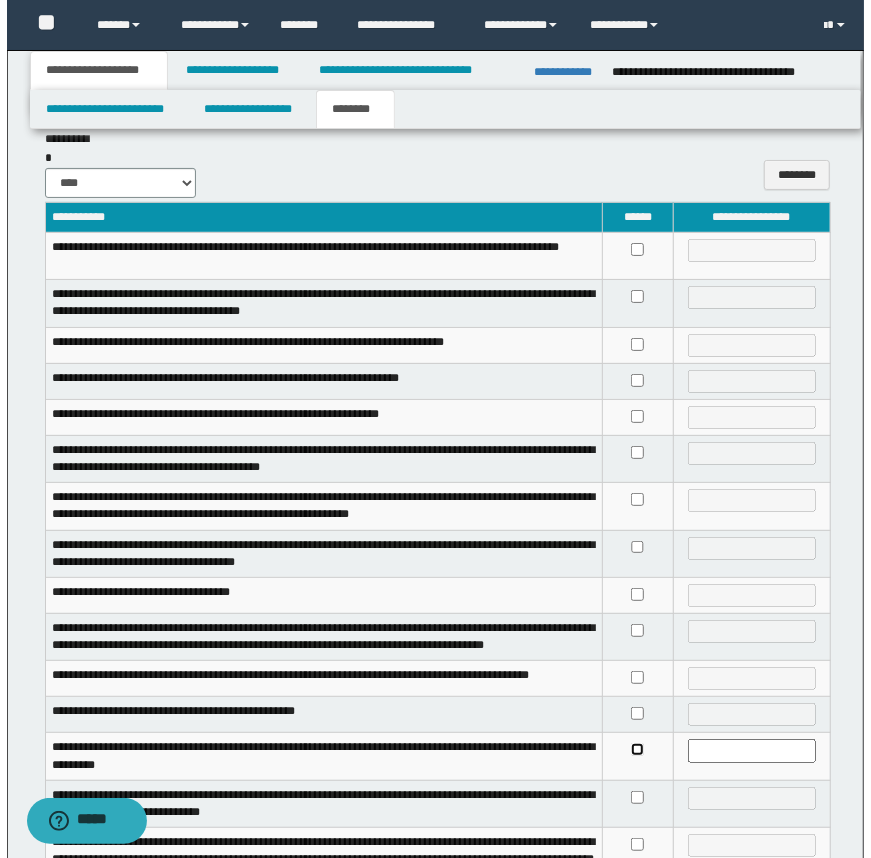 scroll, scrollTop: 0, scrollLeft: 0, axis: both 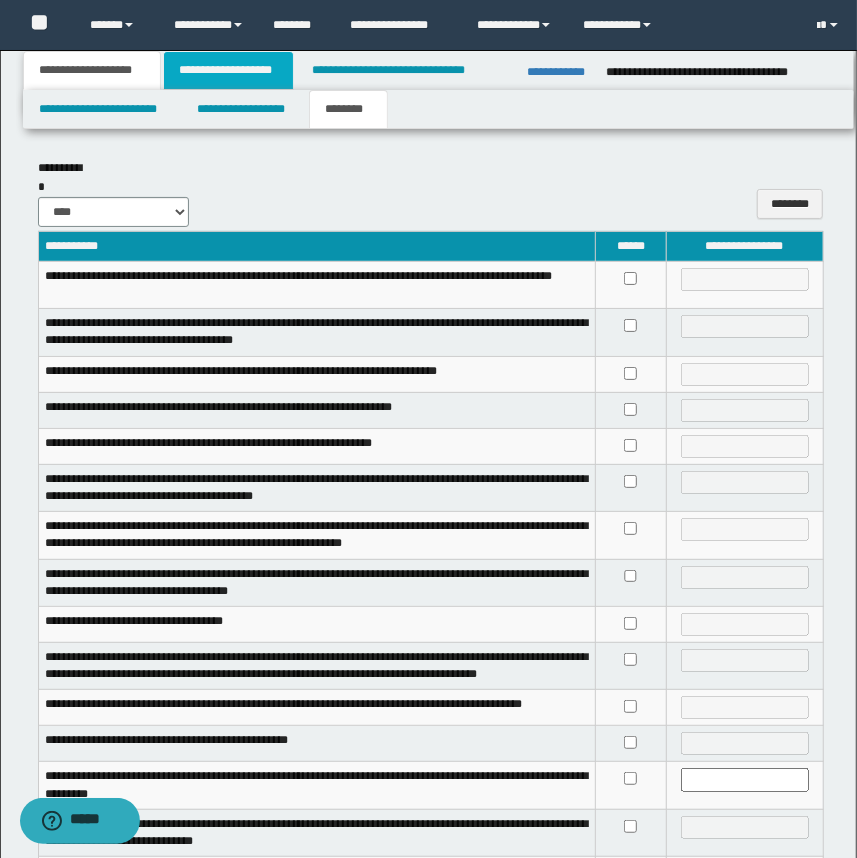 click on "**********" at bounding box center (228, 70) 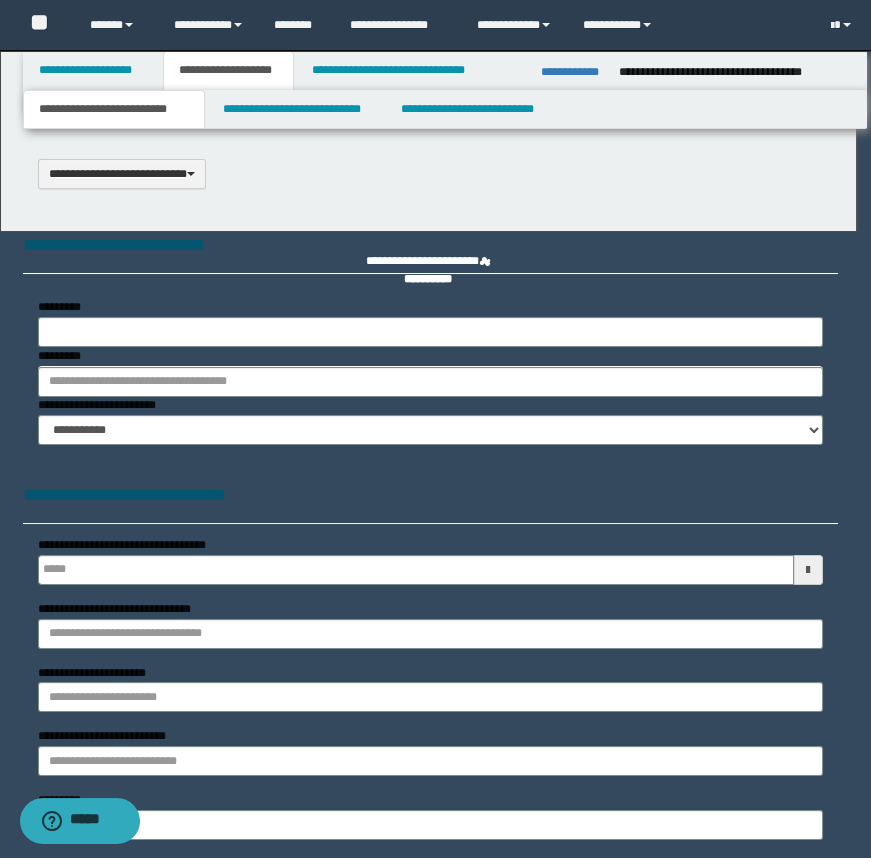 scroll, scrollTop: 0, scrollLeft: 0, axis: both 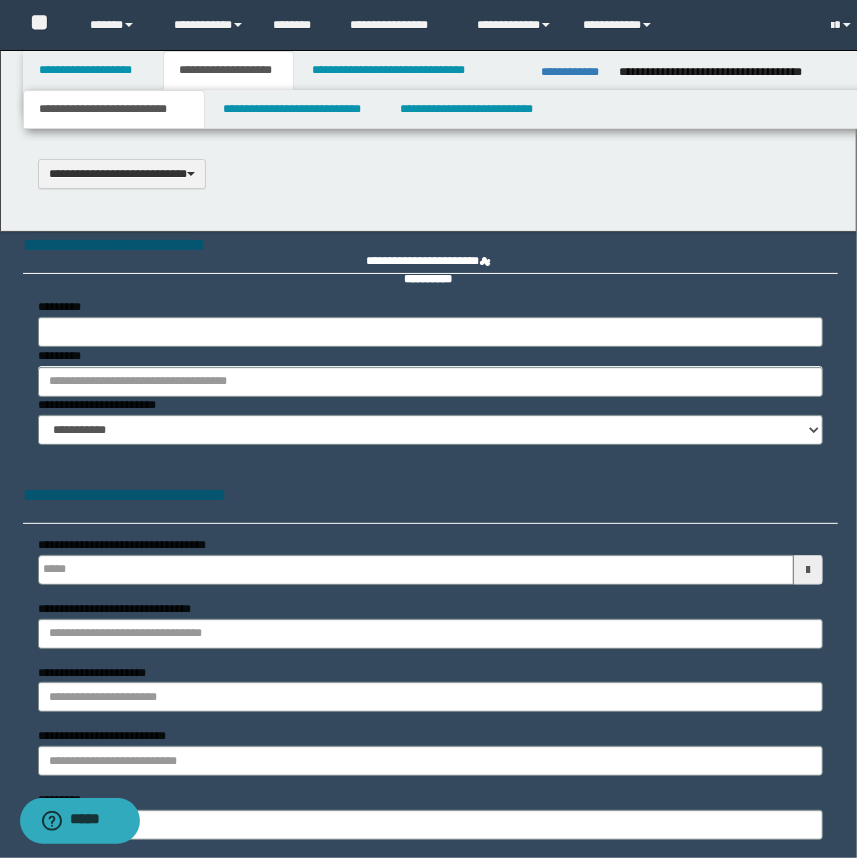 select on "*" 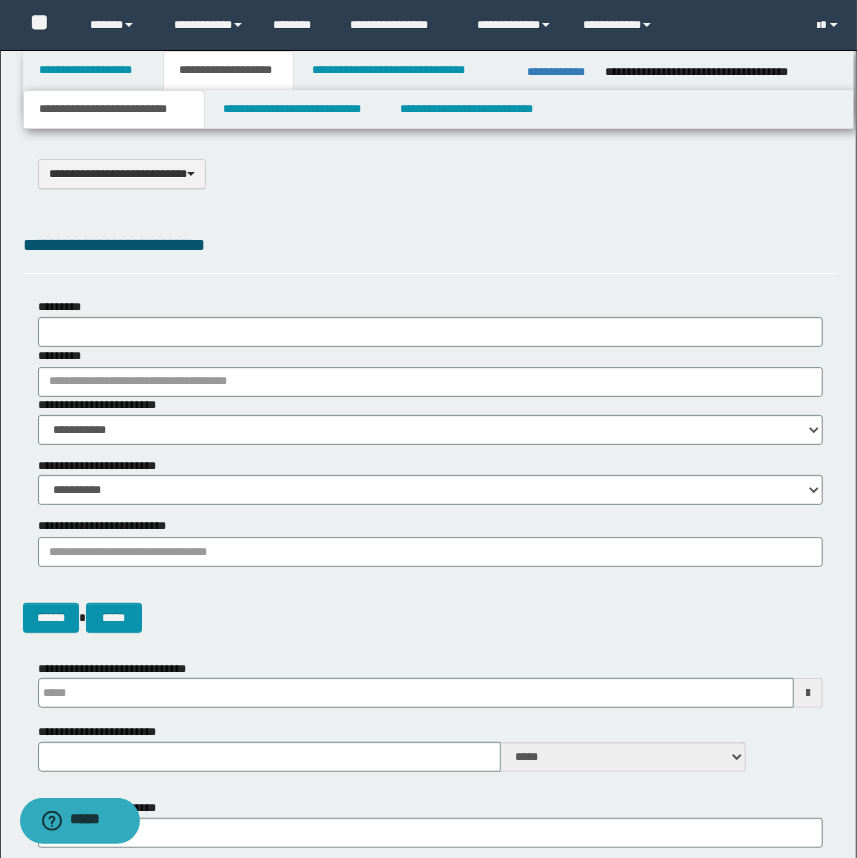 type 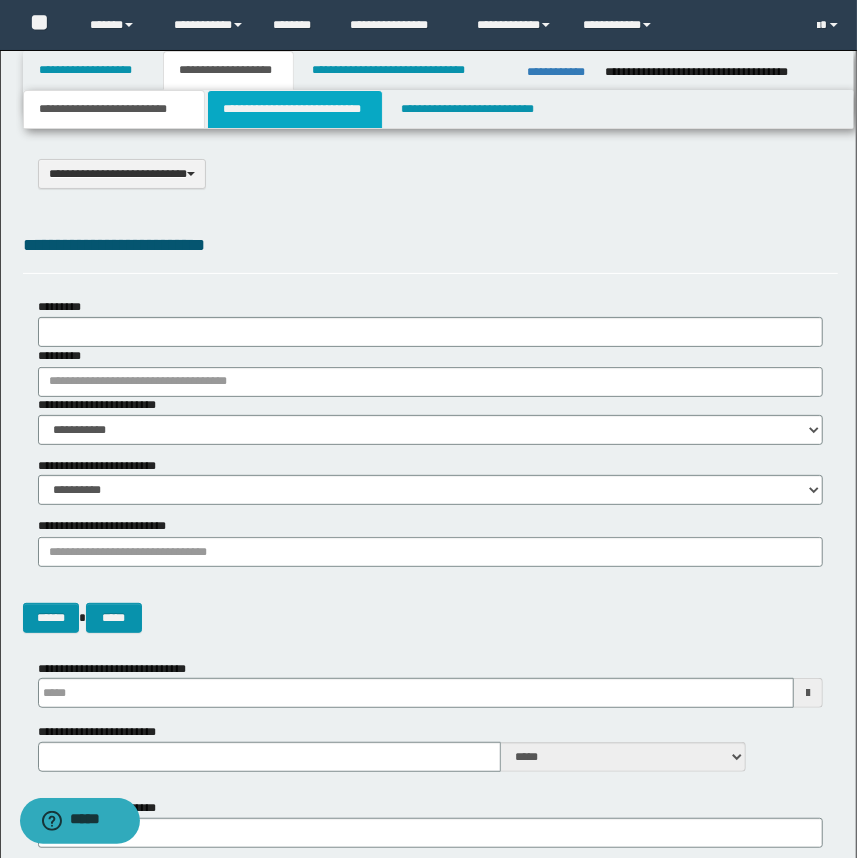 click on "**********" at bounding box center (294, 109) 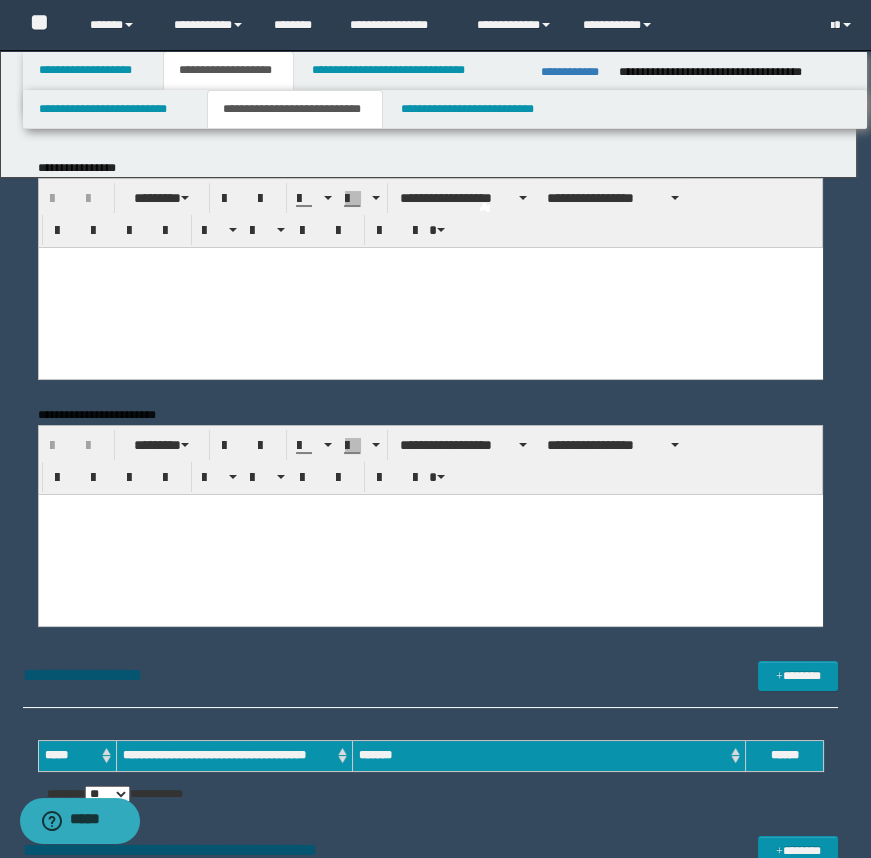 scroll, scrollTop: 0, scrollLeft: 0, axis: both 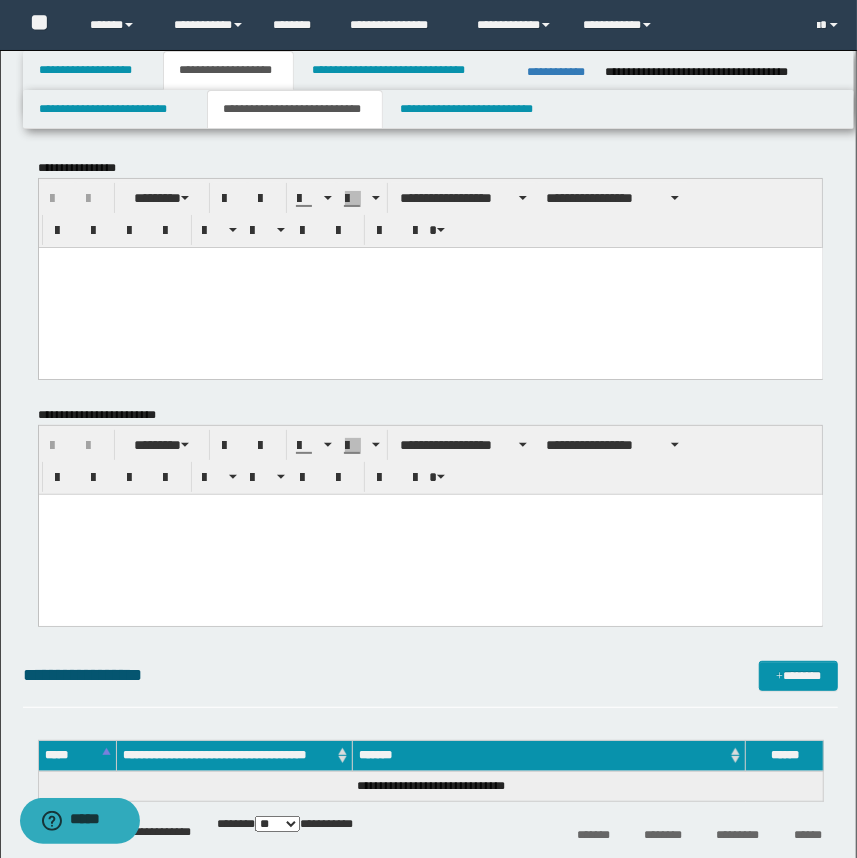 click at bounding box center [430, 287] 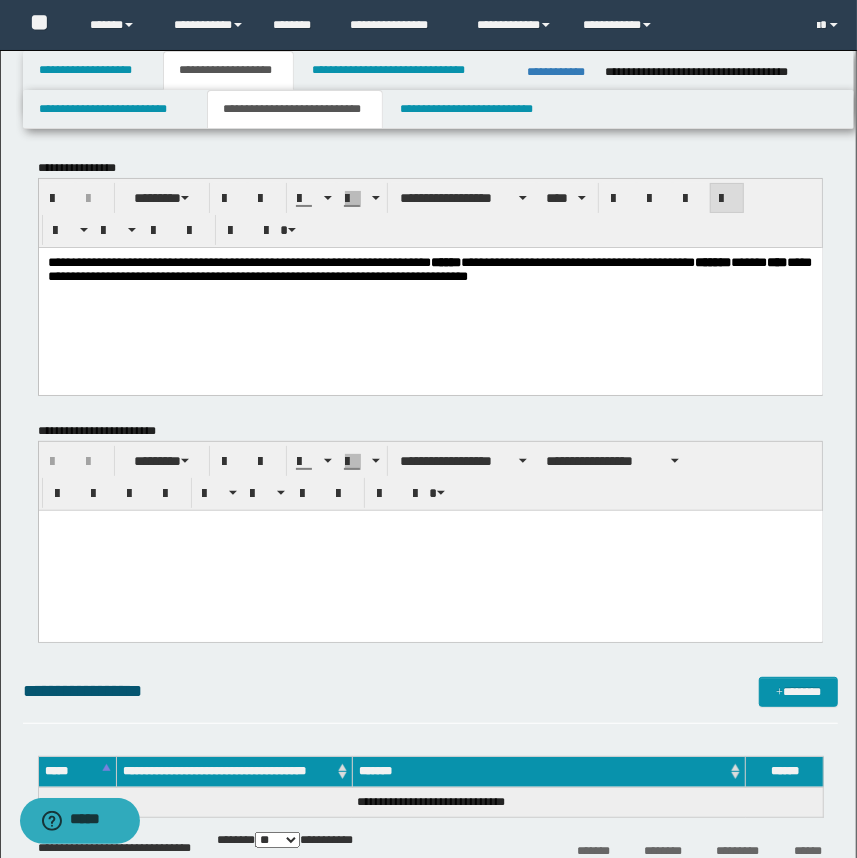 click on "**********" at bounding box center (428, 936) 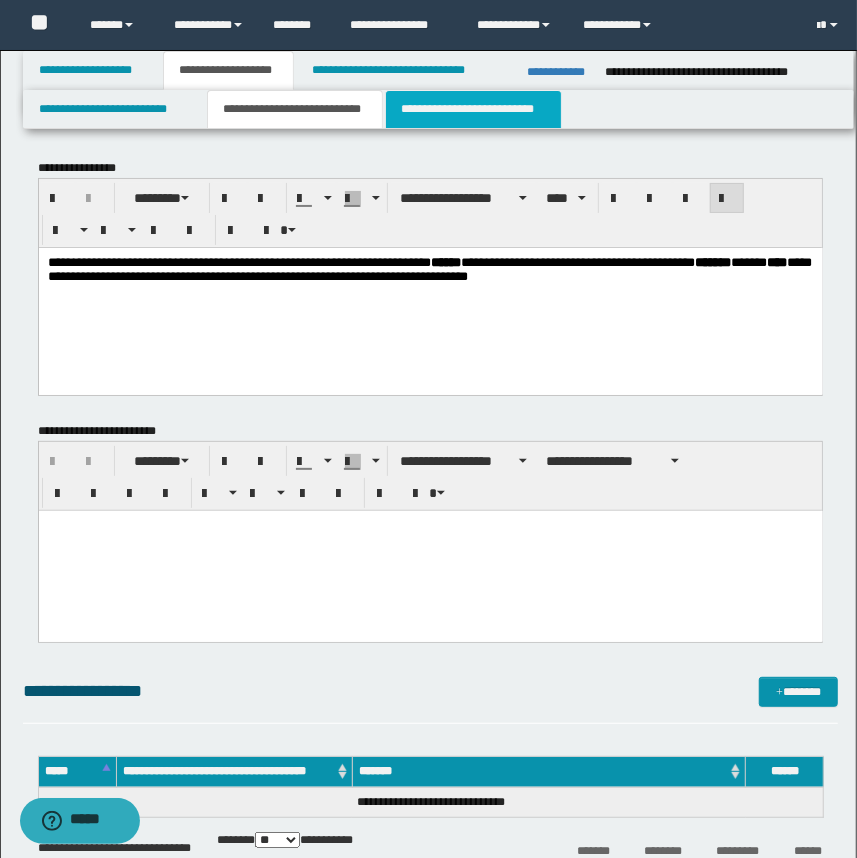 click on "**********" at bounding box center (473, 109) 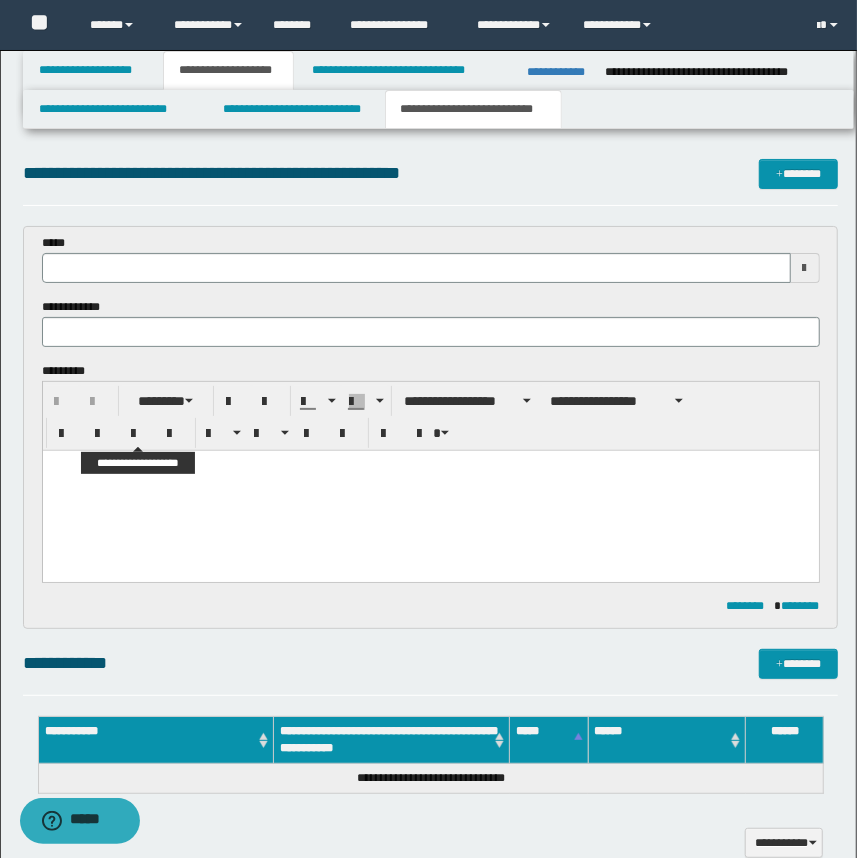 scroll, scrollTop: 0, scrollLeft: 0, axis: both 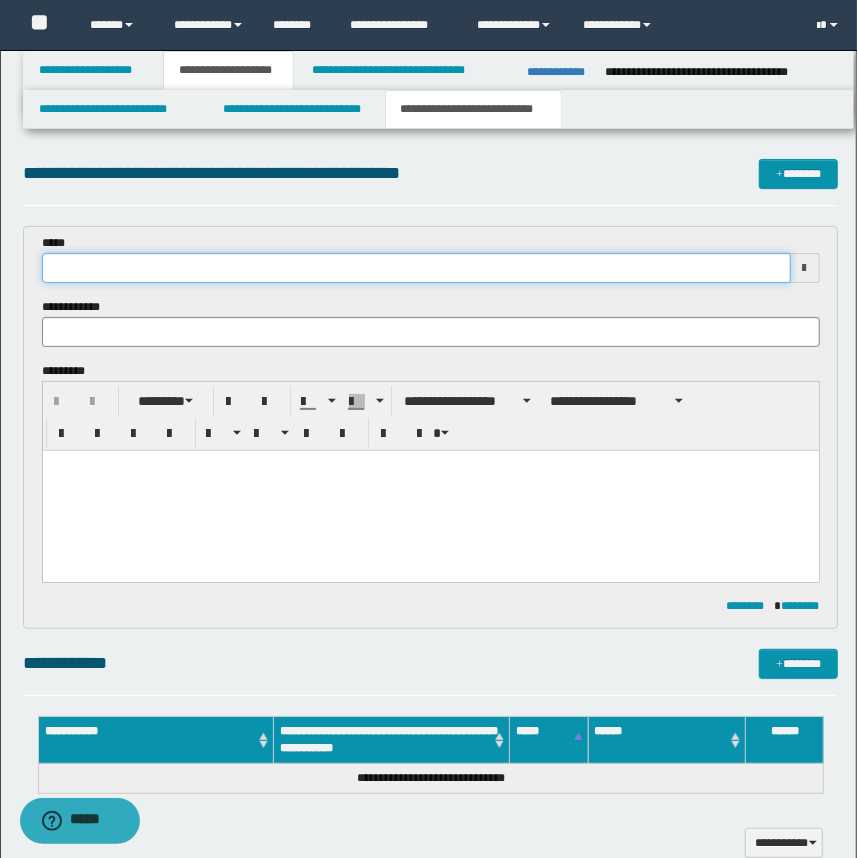 drag, startPoint x: 157, startPoint y: 268, endPoint x: 154, endPoint y: 280, distance: 12.369317 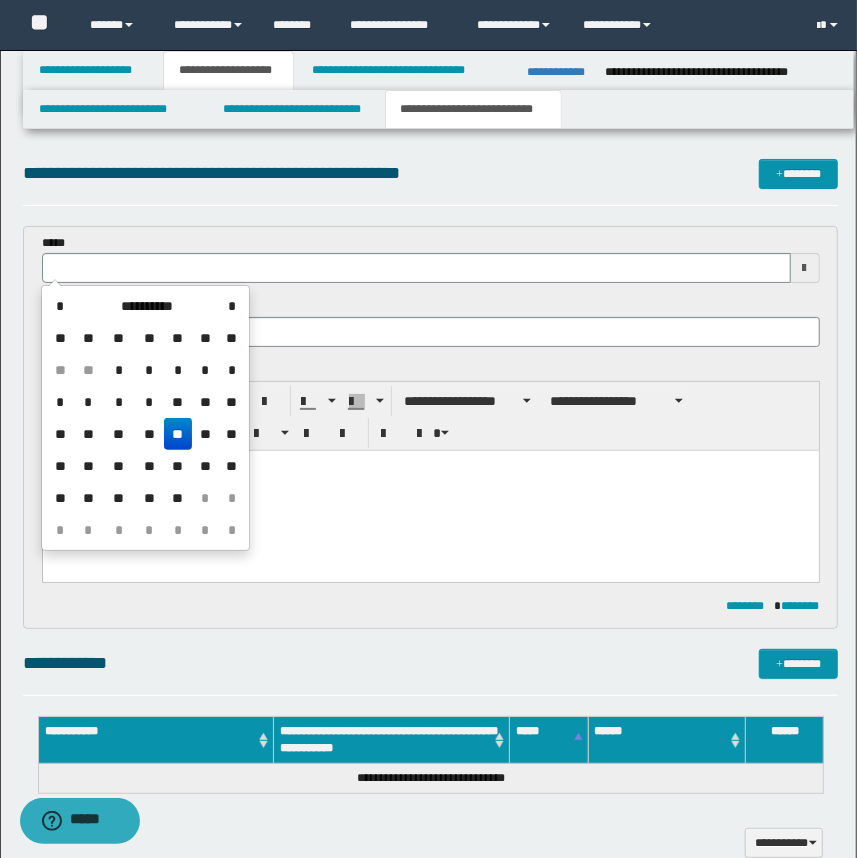 type 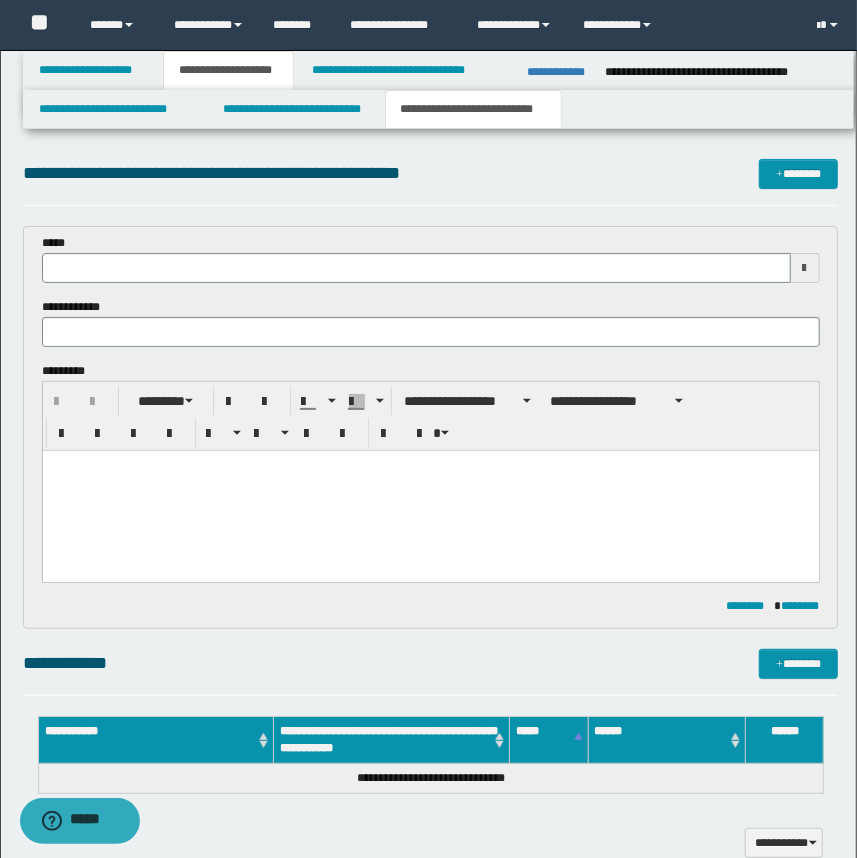 drag, startPoint x: 318, startPoint y: 348, endPoint x: 325, endPoint y: 340, distance: 10.630146 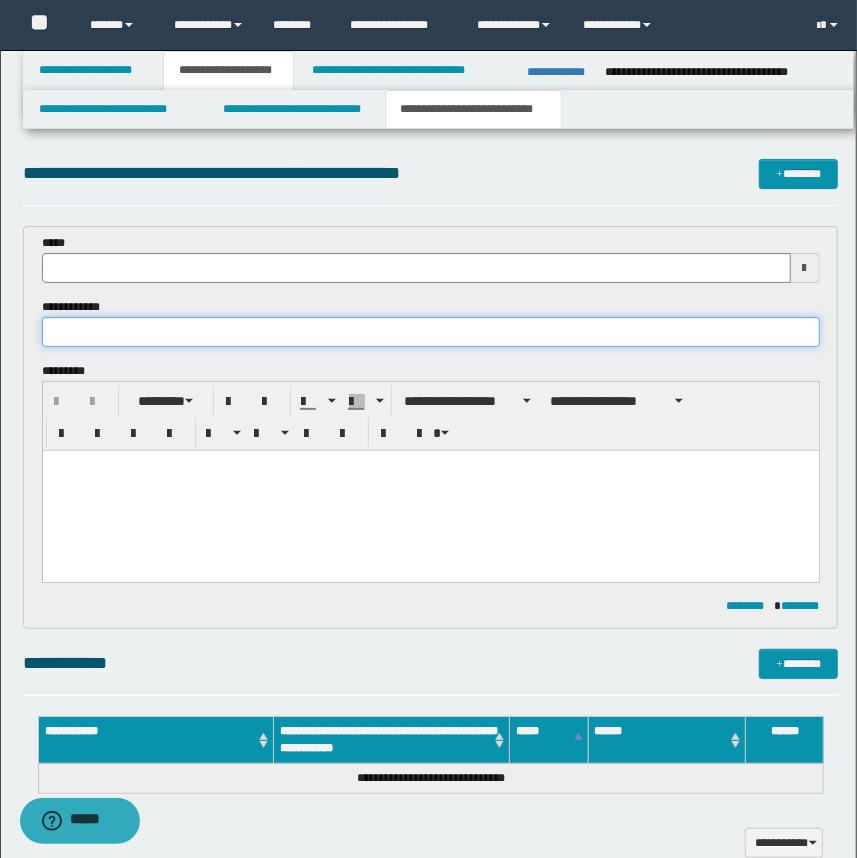 click at bounding box center [431, 332] 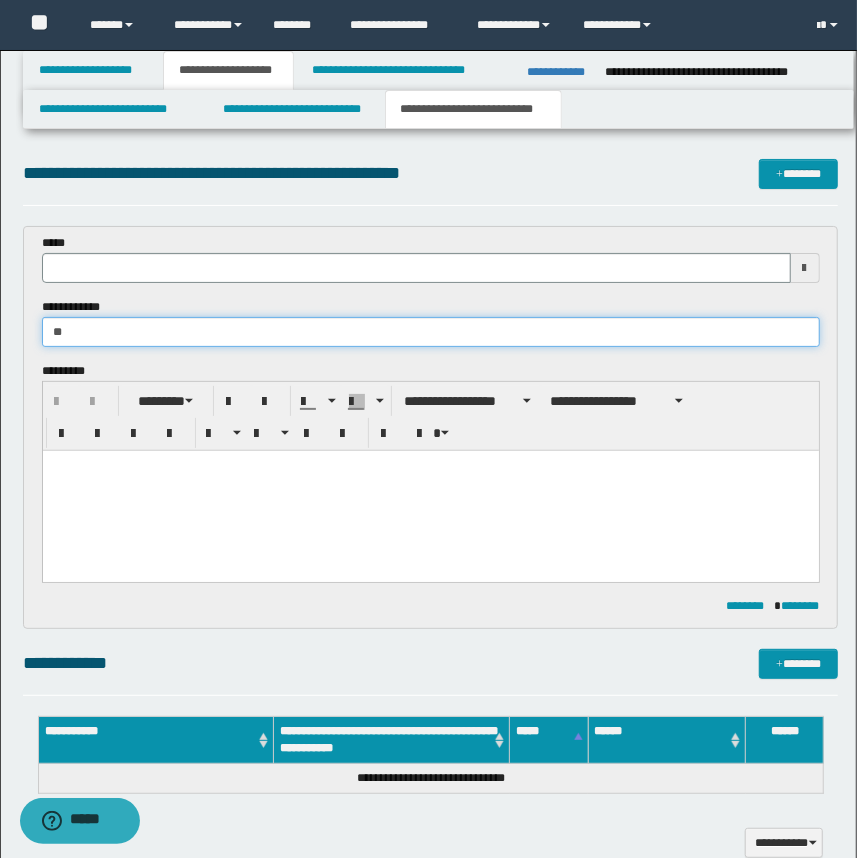 type on "*" 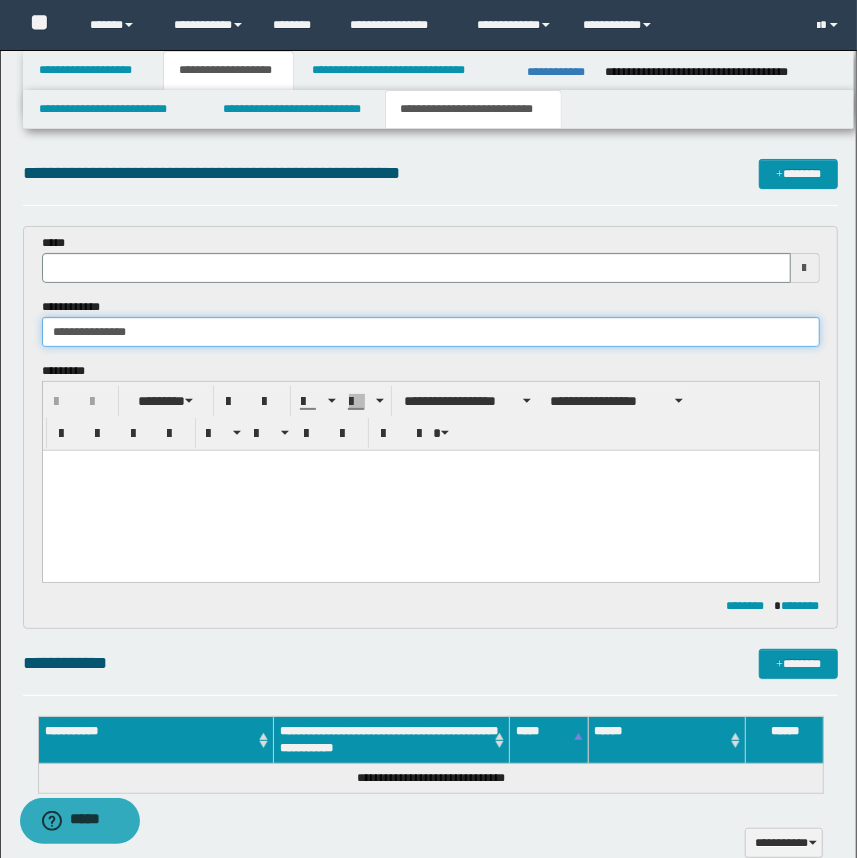 type on "**********" 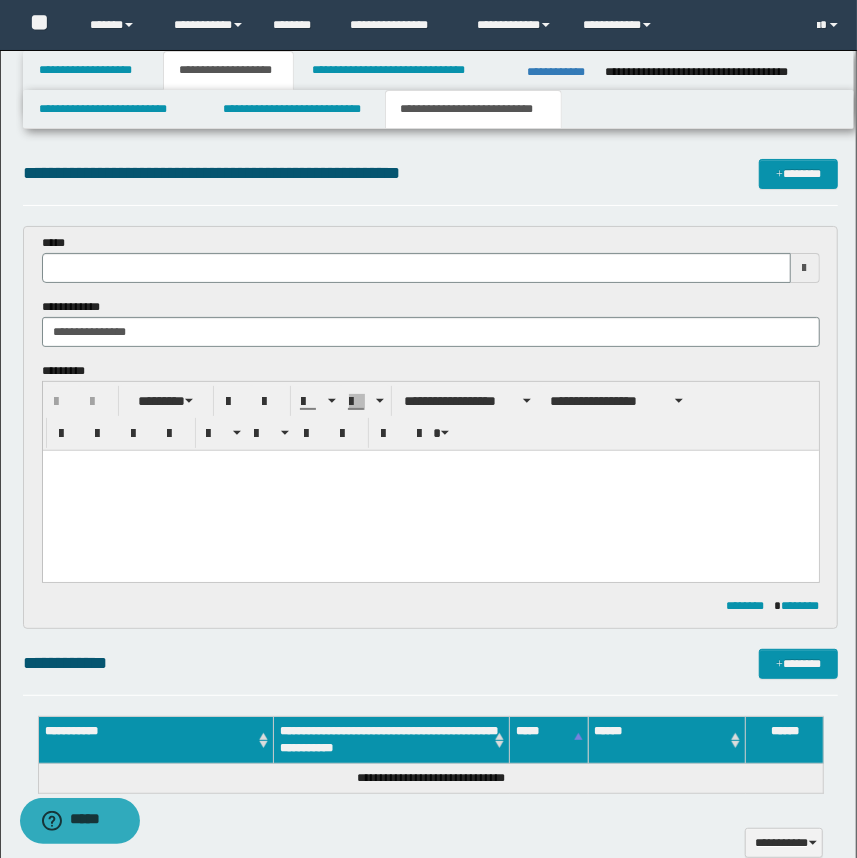 type 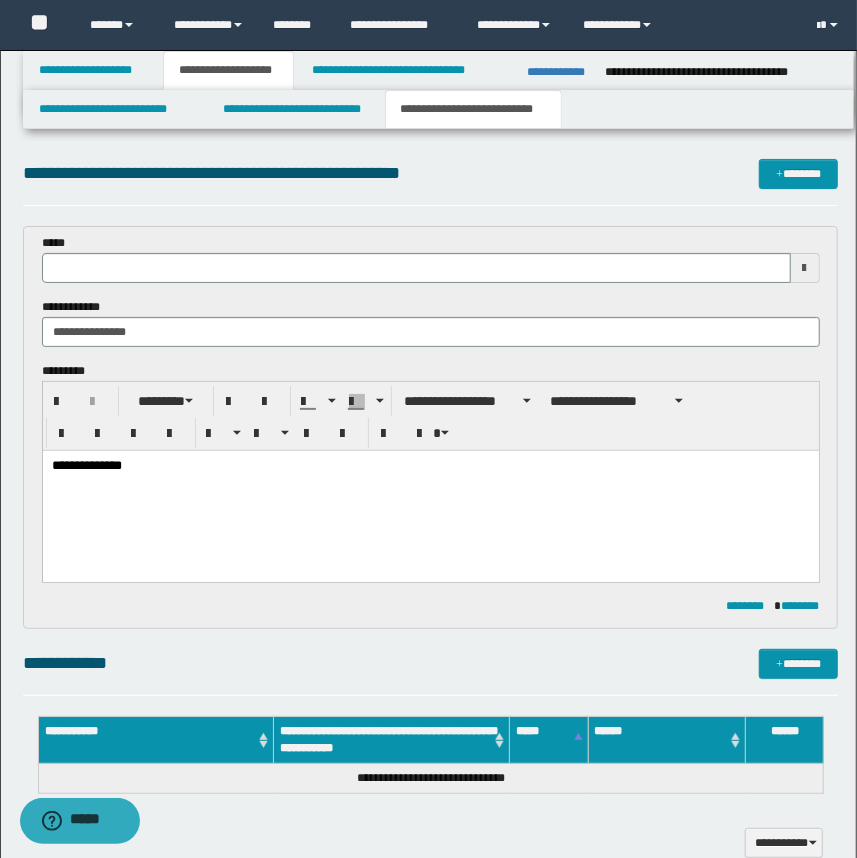 type 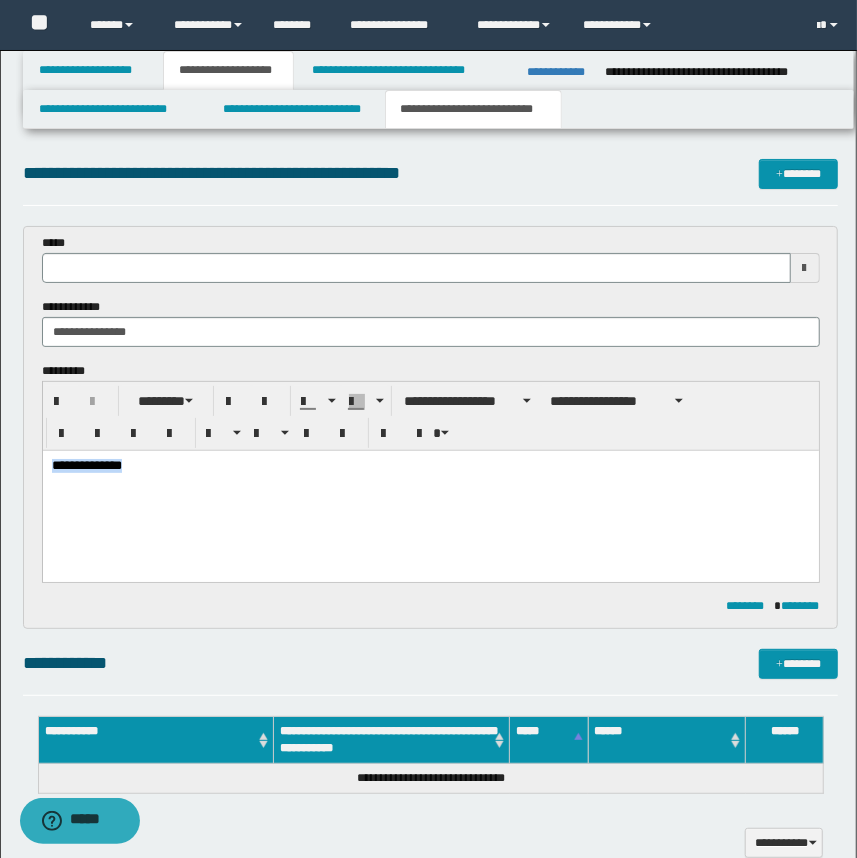 drag, startPoint x: 401, startPoint y: 514, endPoint x: -2, endPoint y: 514, distance: 403 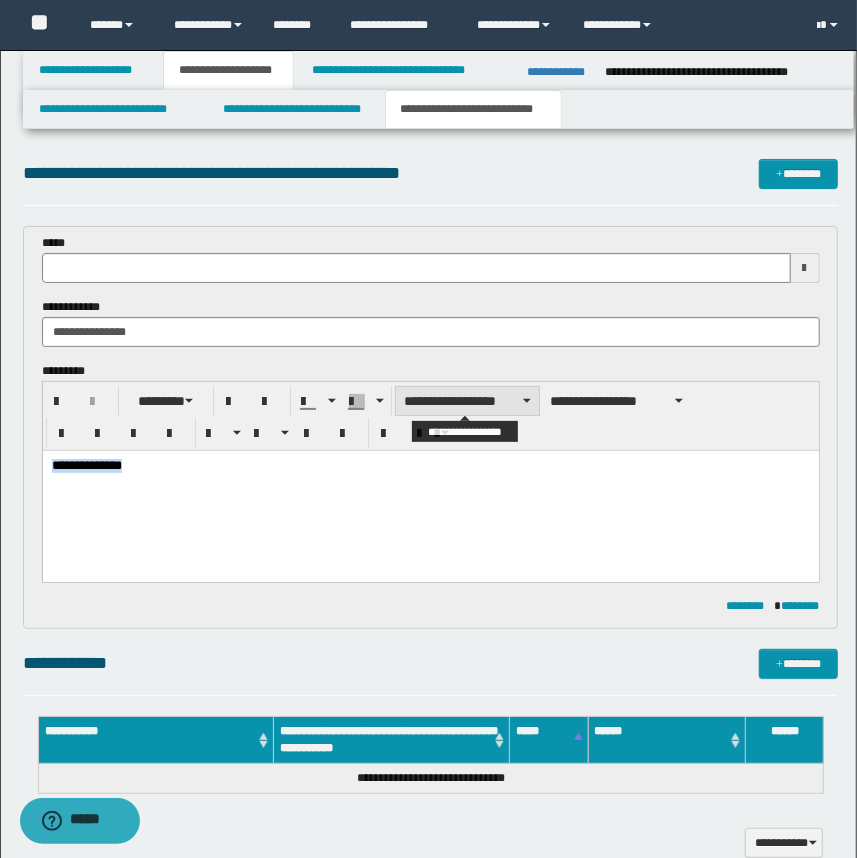 click on "**********" at bounding box center (467, 401) 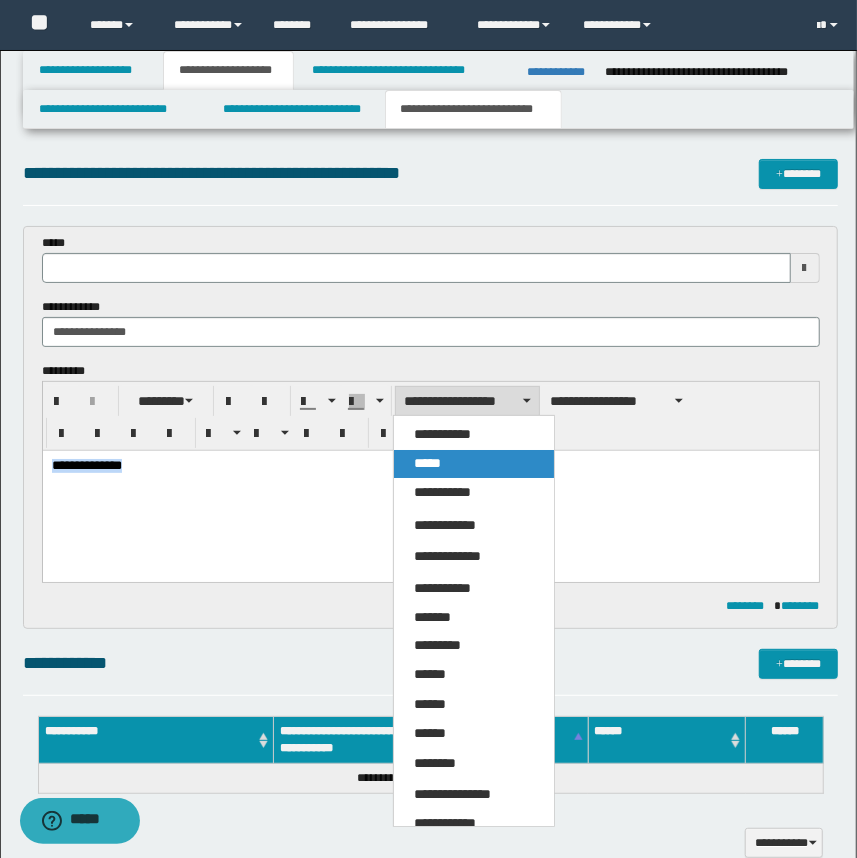 click on "*****" at bounding box center (474, 464) 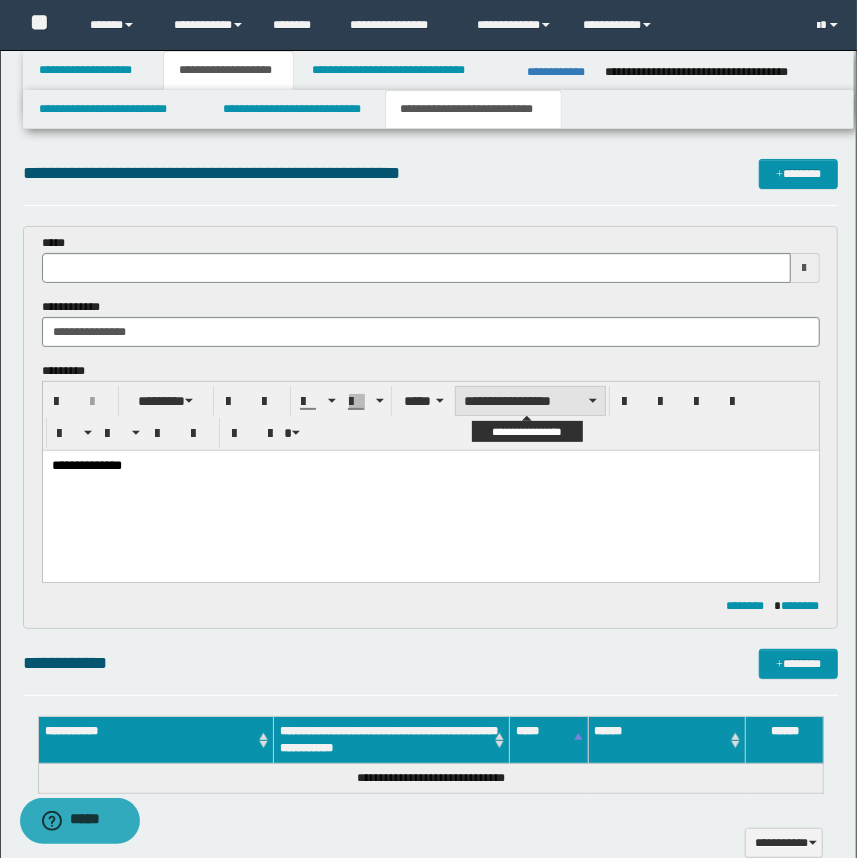 click on "**********" at bounding box center (530, 401) 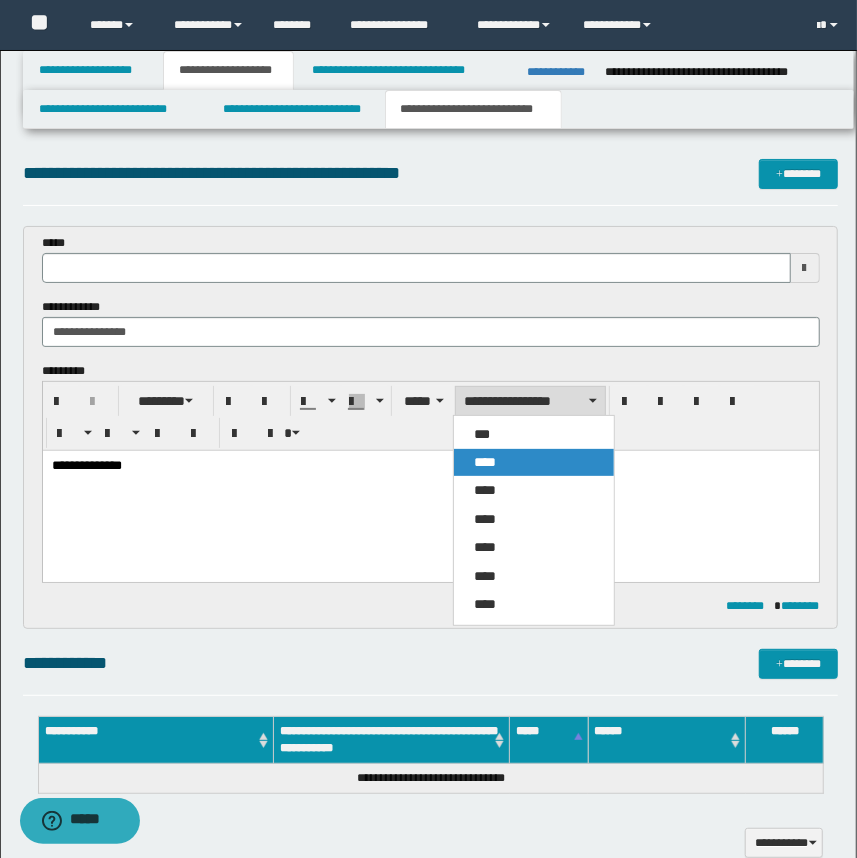 click on "****" at bounding box center (534, 462) 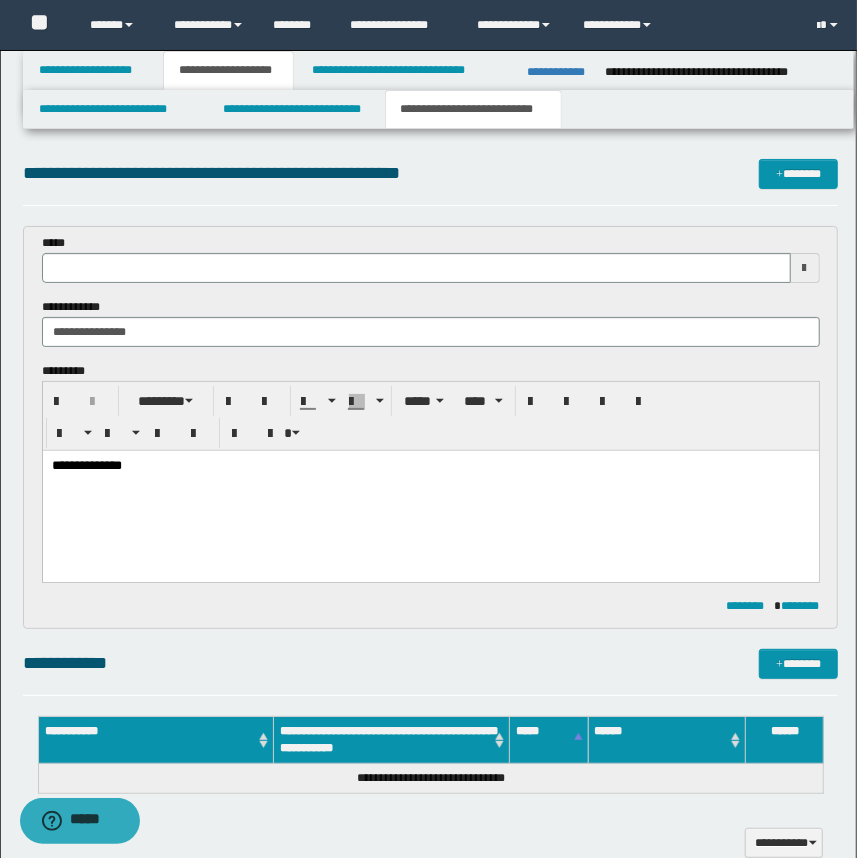 click on "**********" at bounding box center [430, 490] 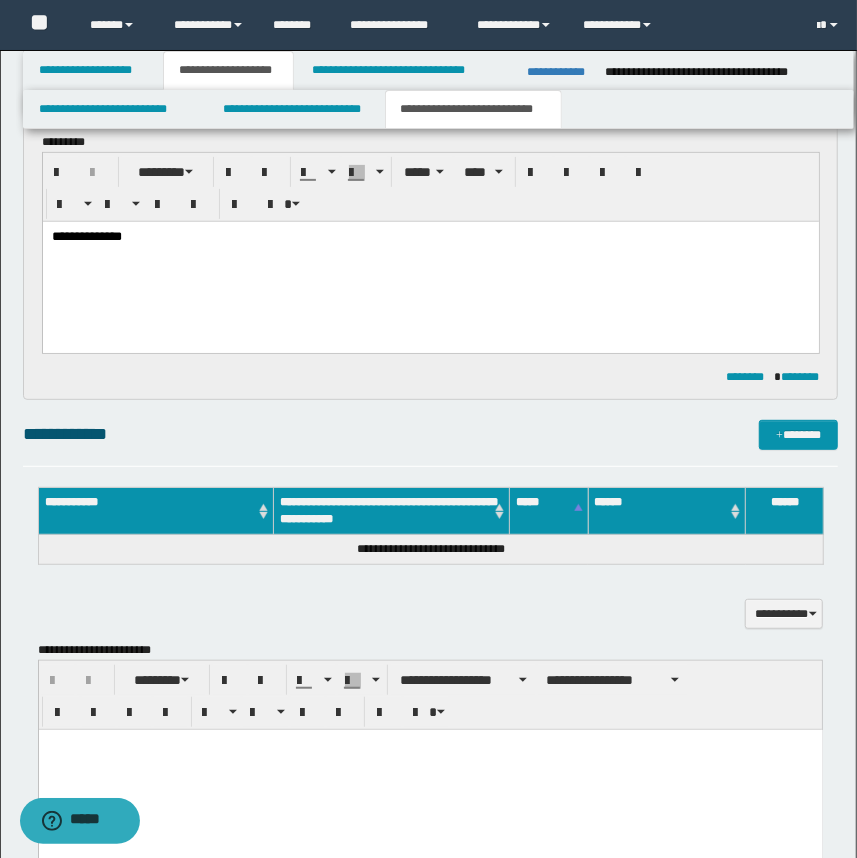 scroll, scrollTop: 272, scrollLeft: 0, axis: vertical 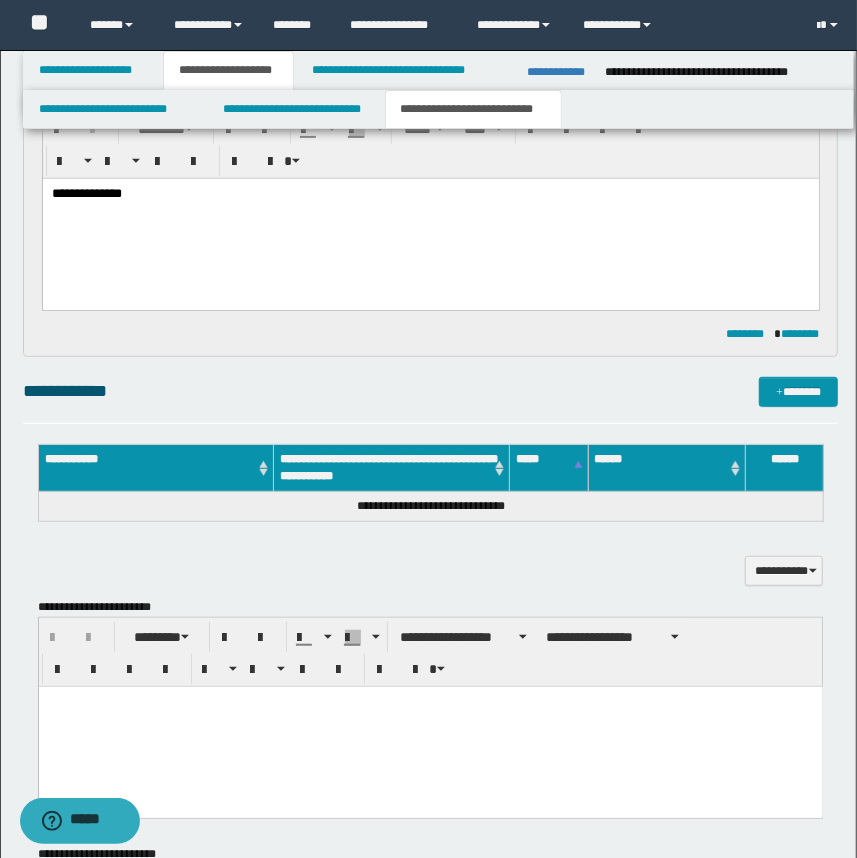 click at bounding box center (430, 726) 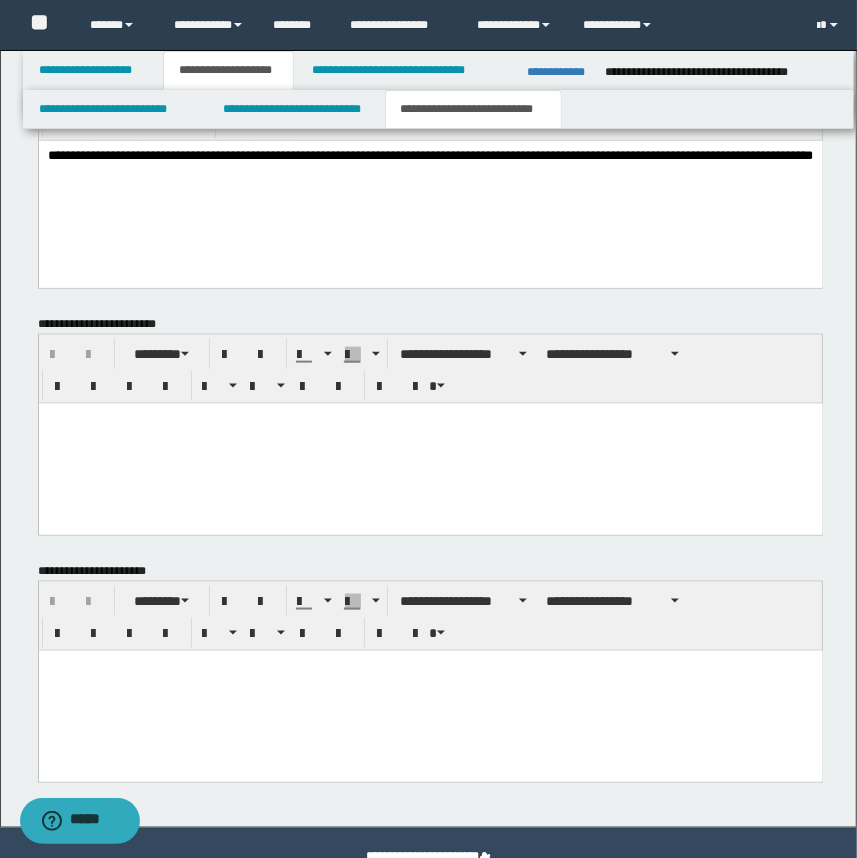 click at bounding box center [430, 690] 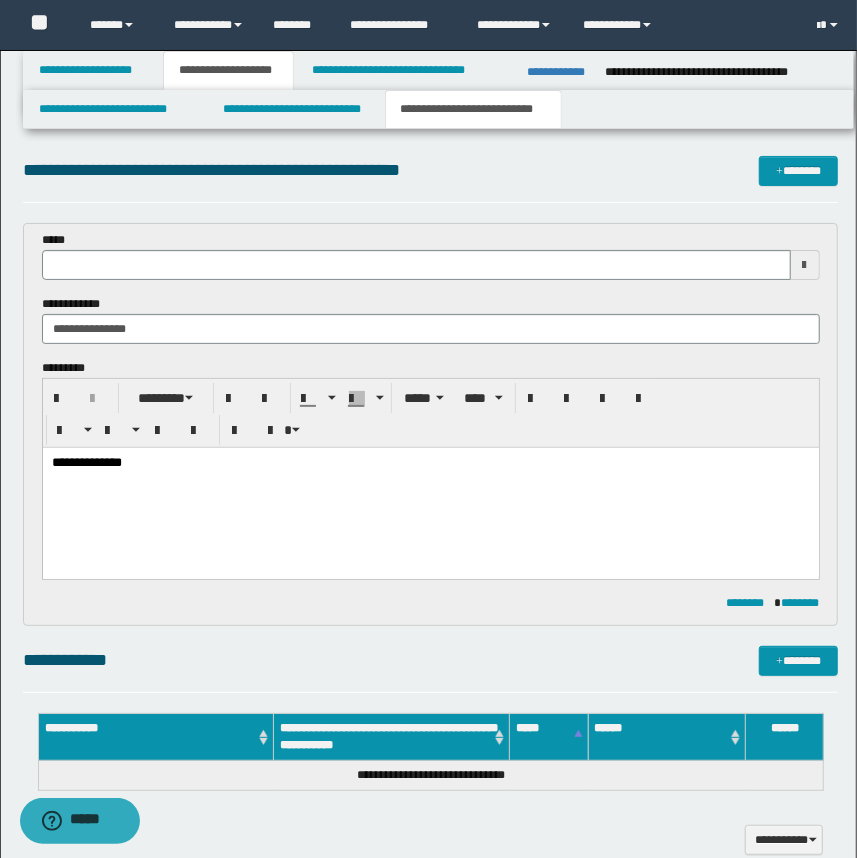 scroll, scrollTop: 0, scrollLeft: 0, axis: both 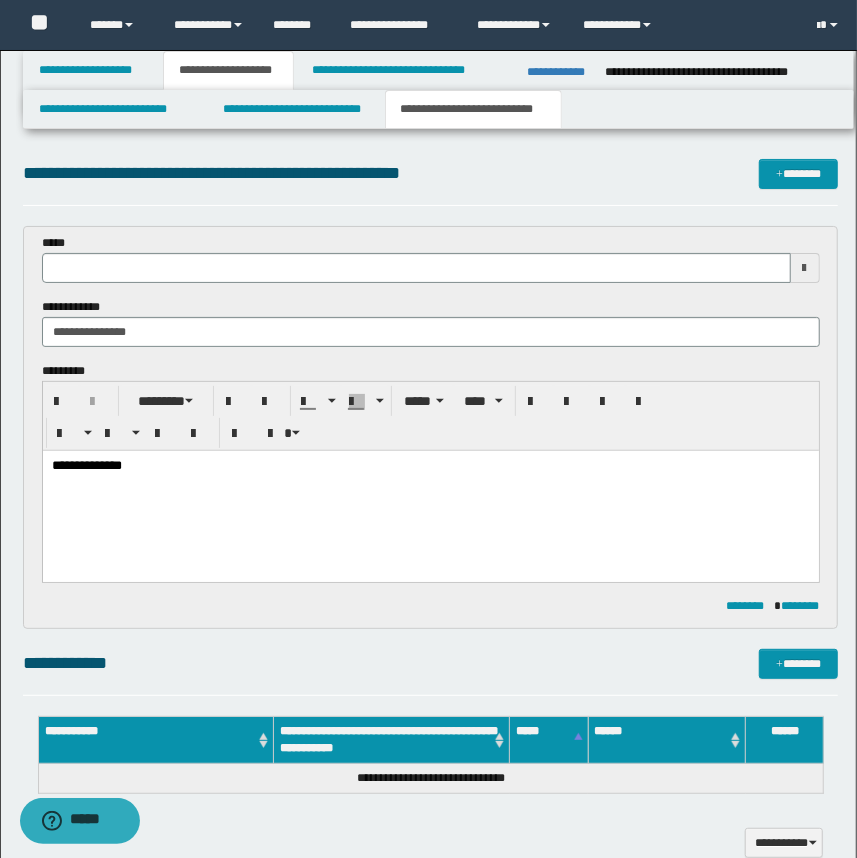 type 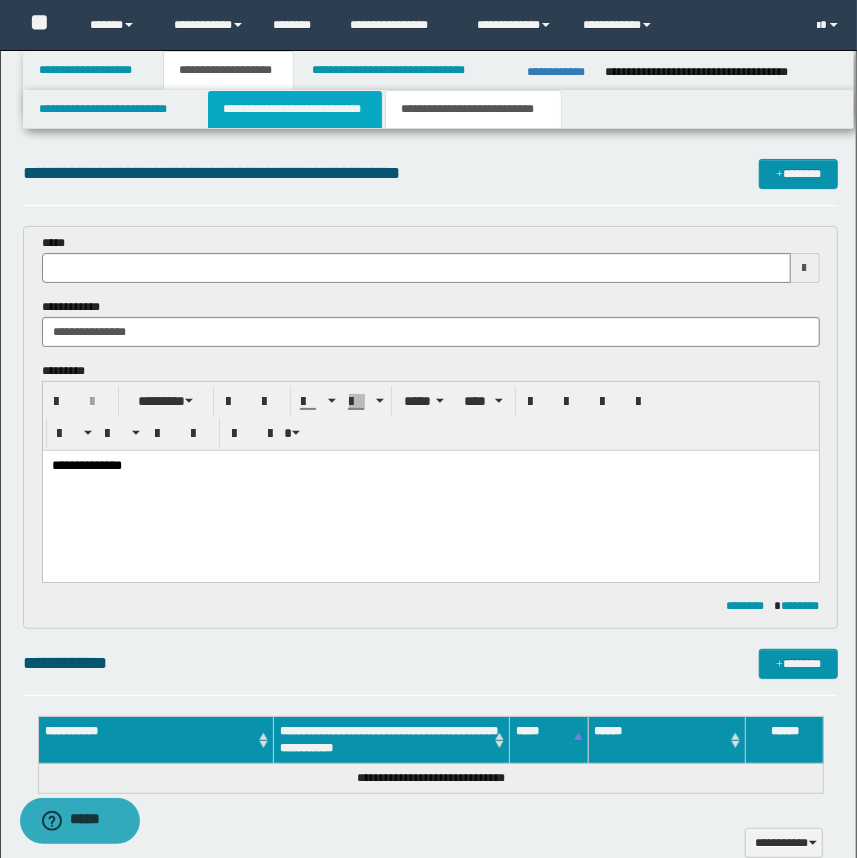 click on "**********" at bounding box center (294, 109) 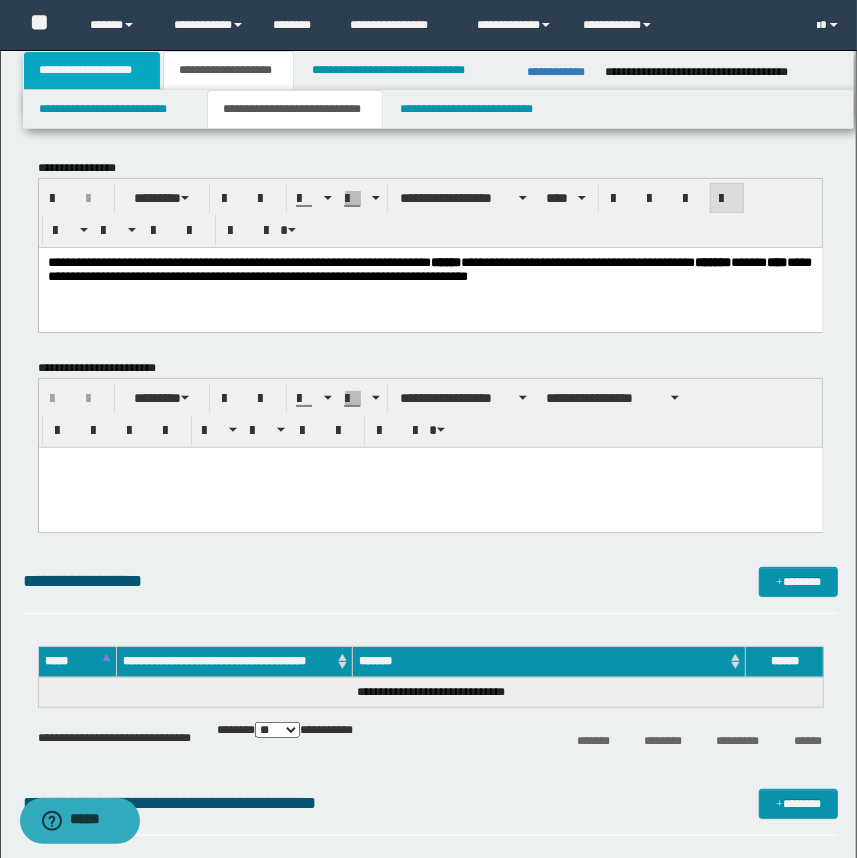 click on "**********" at bounding box center [92, 70] 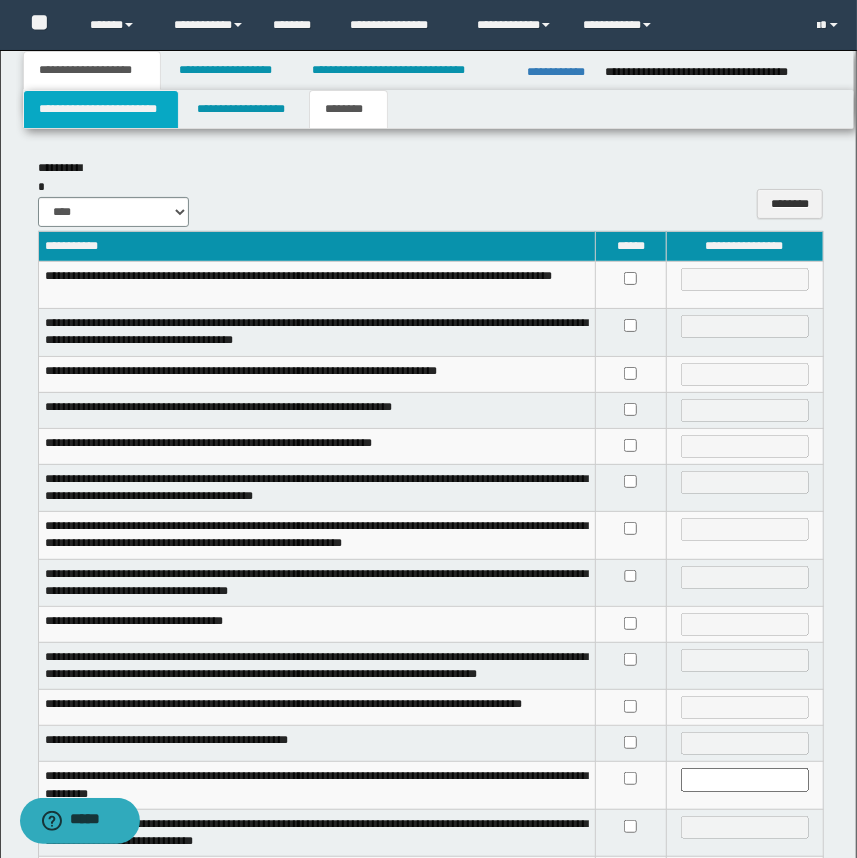 click on "**********" at bounding box center [101, 109] 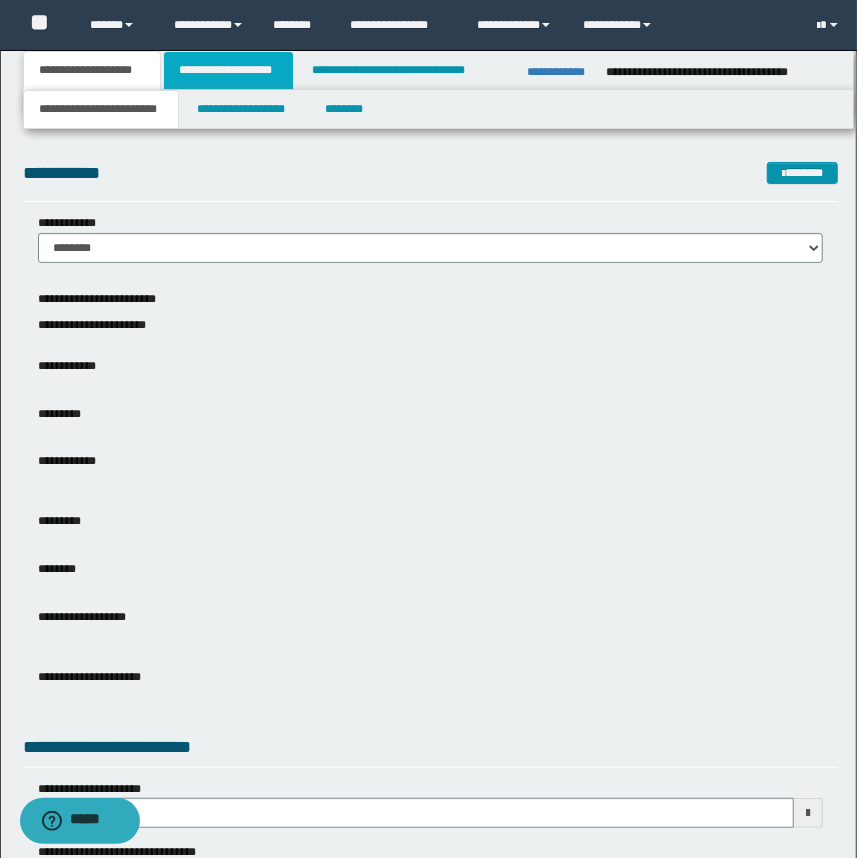 click on "**********" at bounding box center (228, 70) 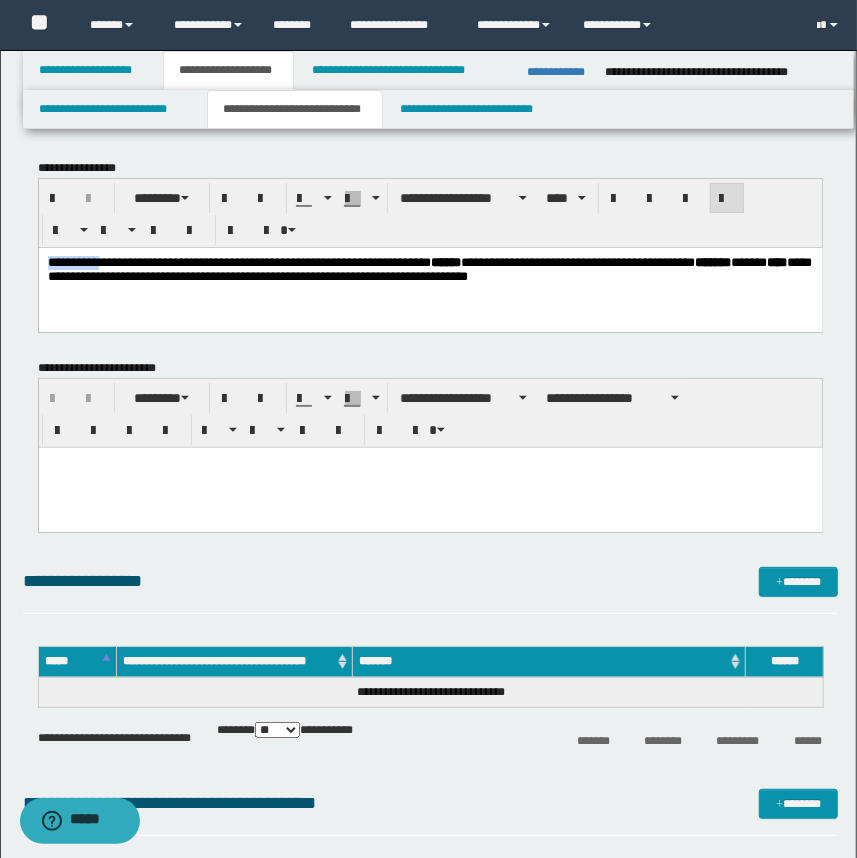 drag, startPoint x: 133, startPoint y: 258, endPoint x: -2, endPoint y: 259, distance: 135.00371 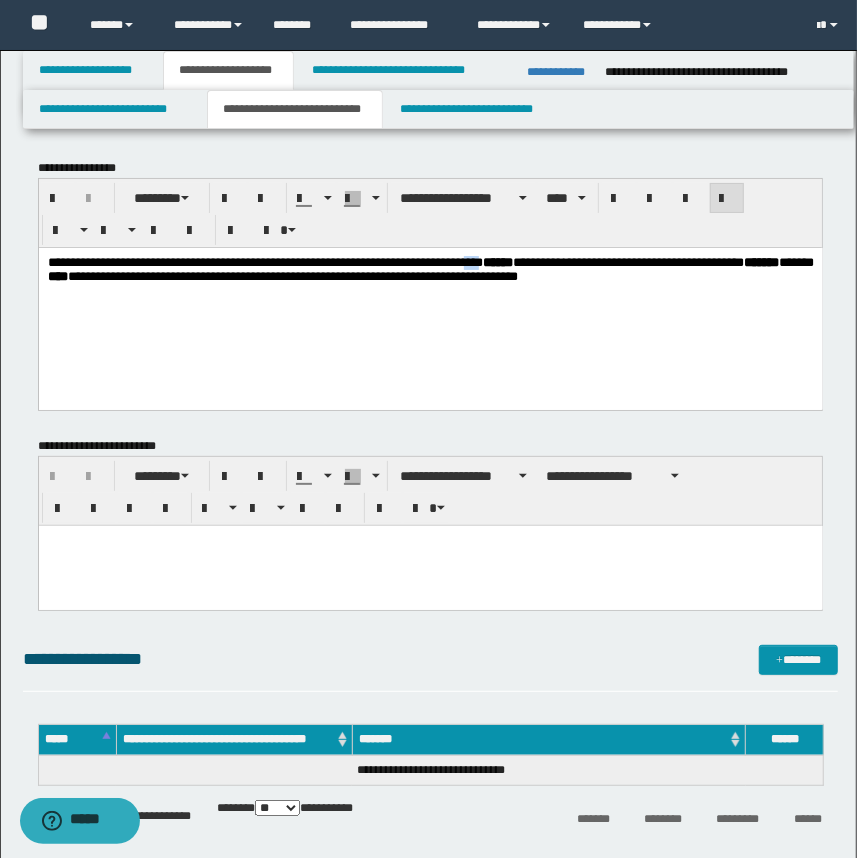 drag, startPoint x: 627, startPoint y: 264, endPoint x: 605, endPoint y: 261, distance: 22.203604 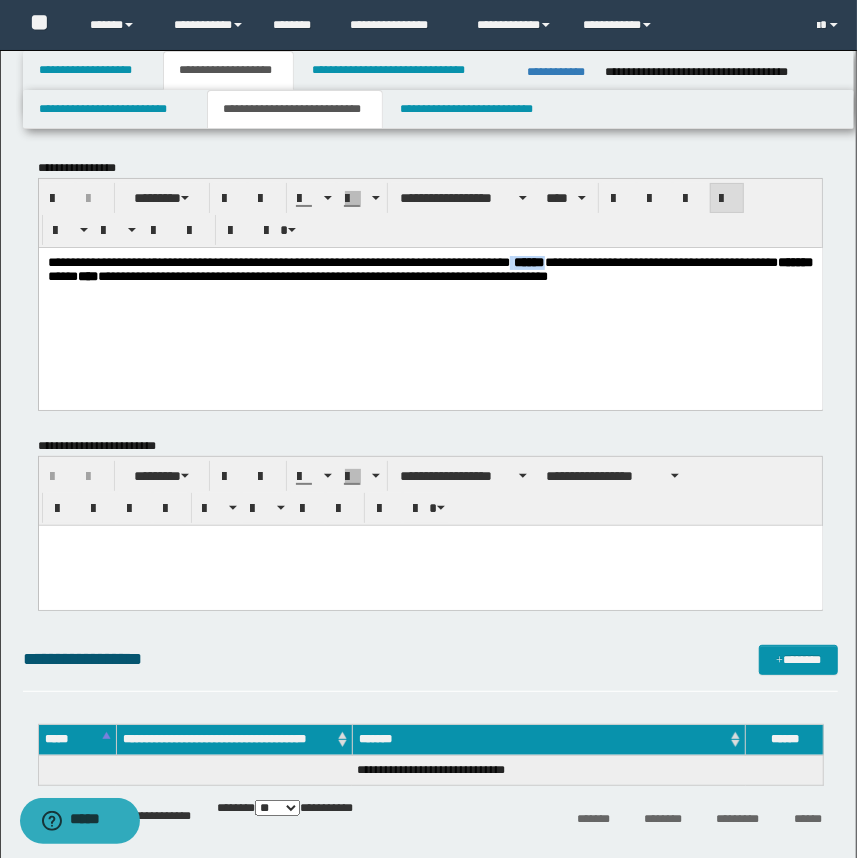 drag, startPoint x: 647, startPoint y: 258, endPoint x: 705, endPoint y: 259, distance: 58.00862 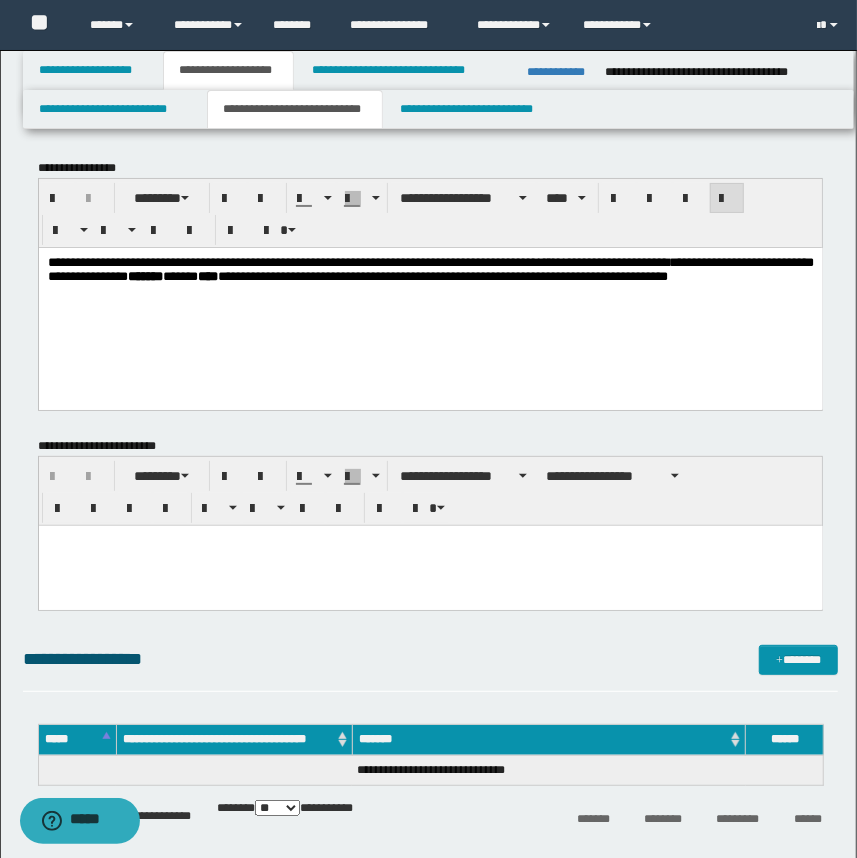 click on "**********" at bounding box center [430, 294] 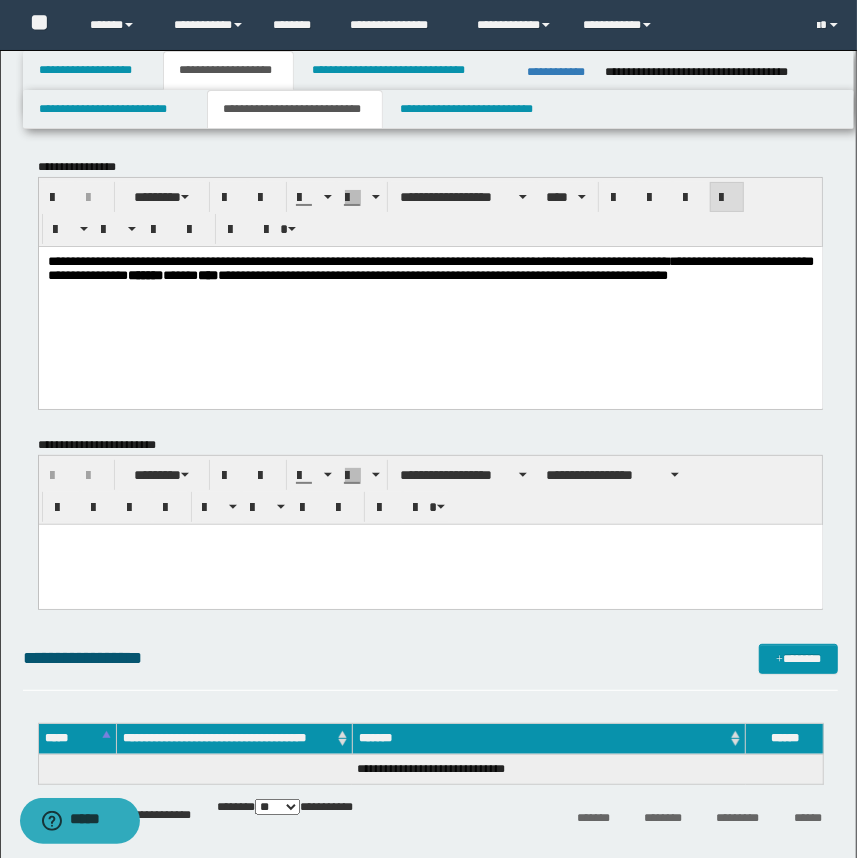 scroll, scrollTop: 0, scrollLeft: 0, axis: both 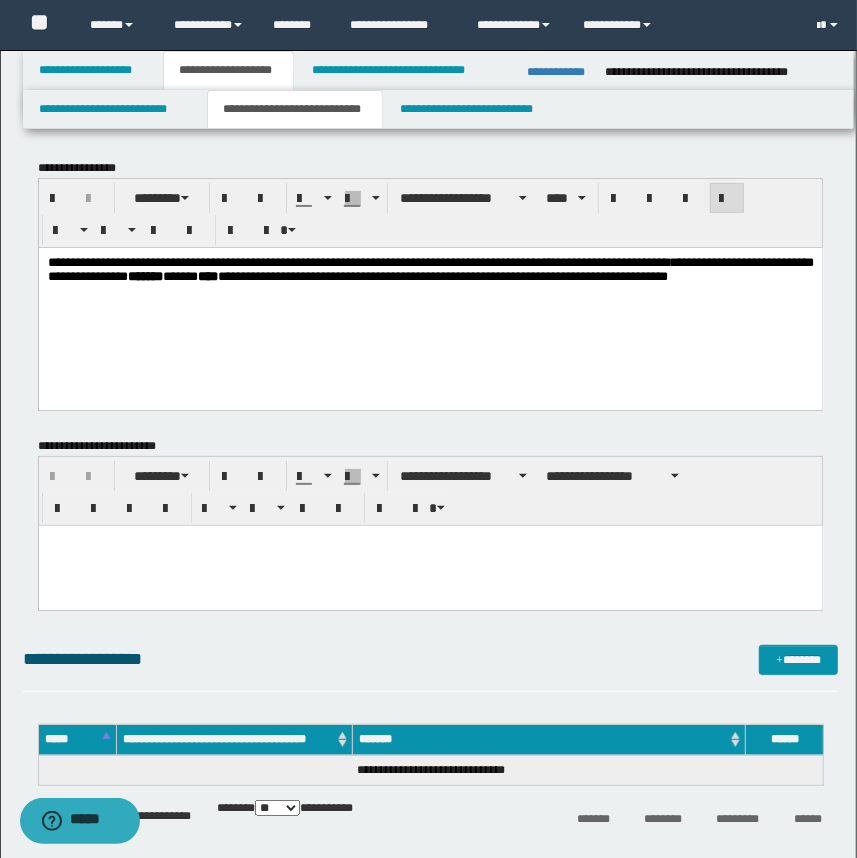 click on "**********" at bounding box center (430, 294) 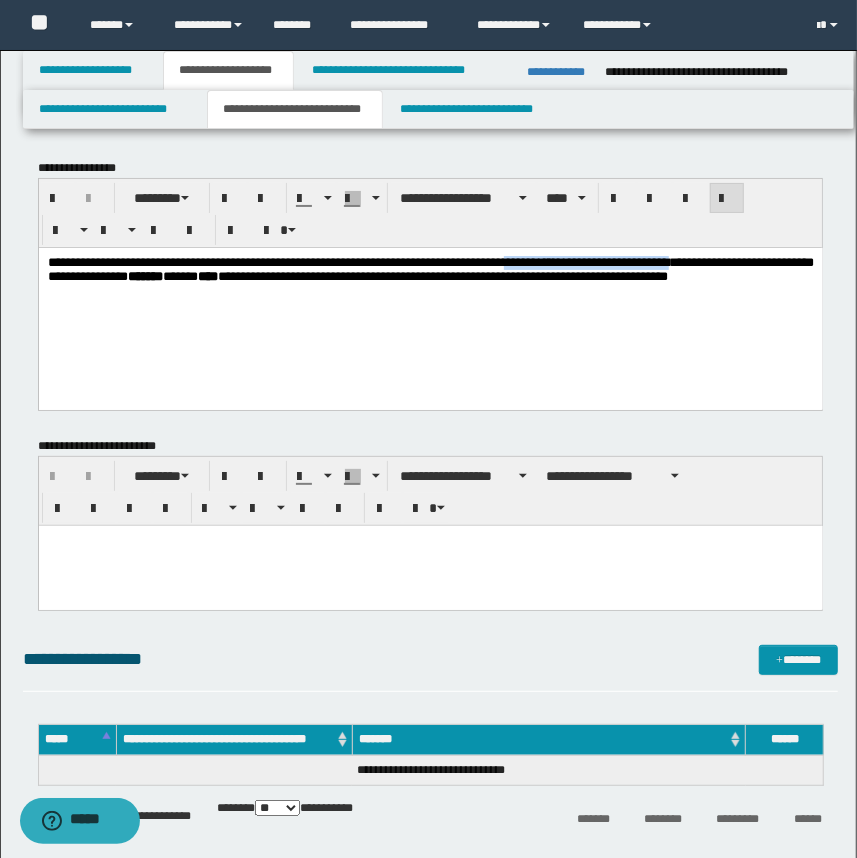 drag, startPoint x: 672, startPoint y: 255, endPoint x: 111, endPoint y: 279, distance: 561.5131 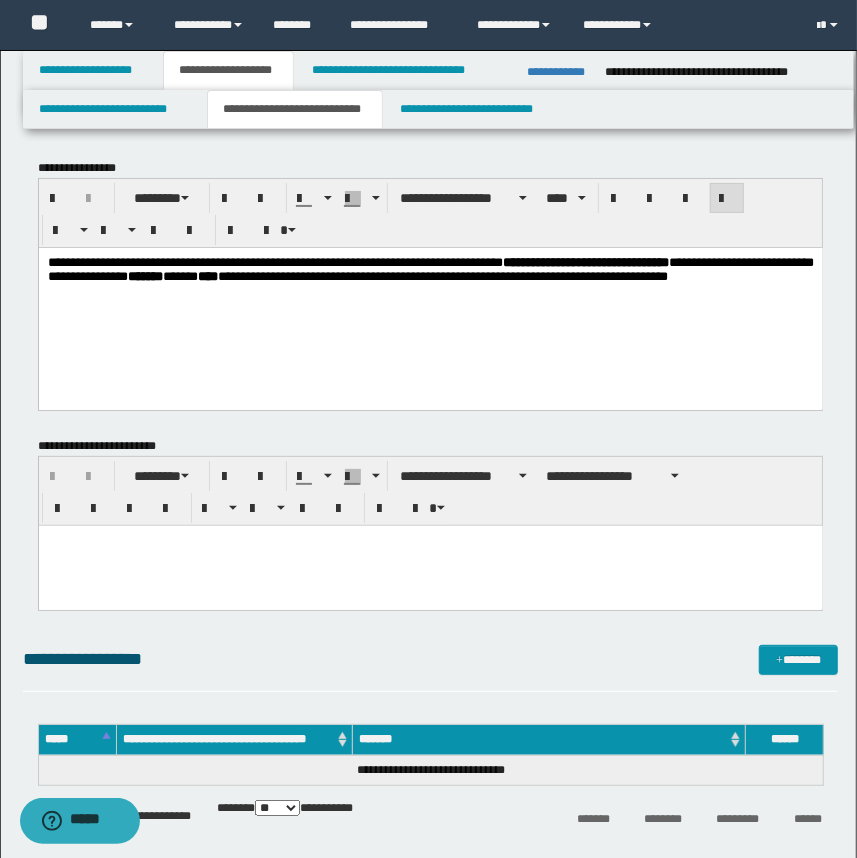 click on "**********" at bounding box center (430, 269) 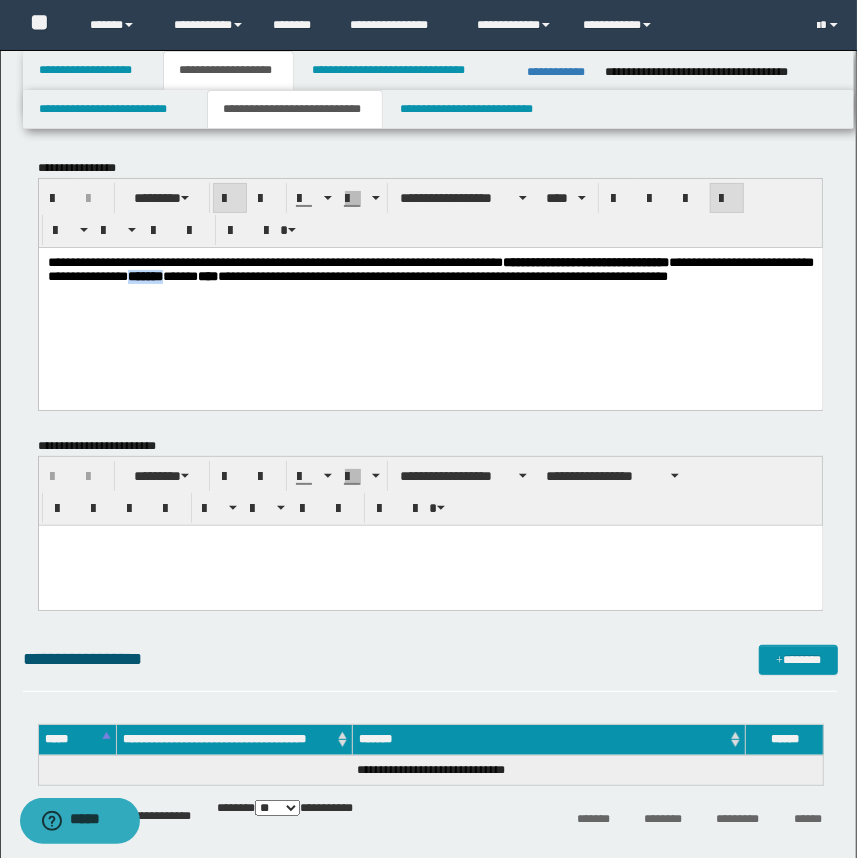 drag, startPoint x: 367, startPoint y: 277, endPoint x: 426, endPoint y: 279, distance: 59.03389 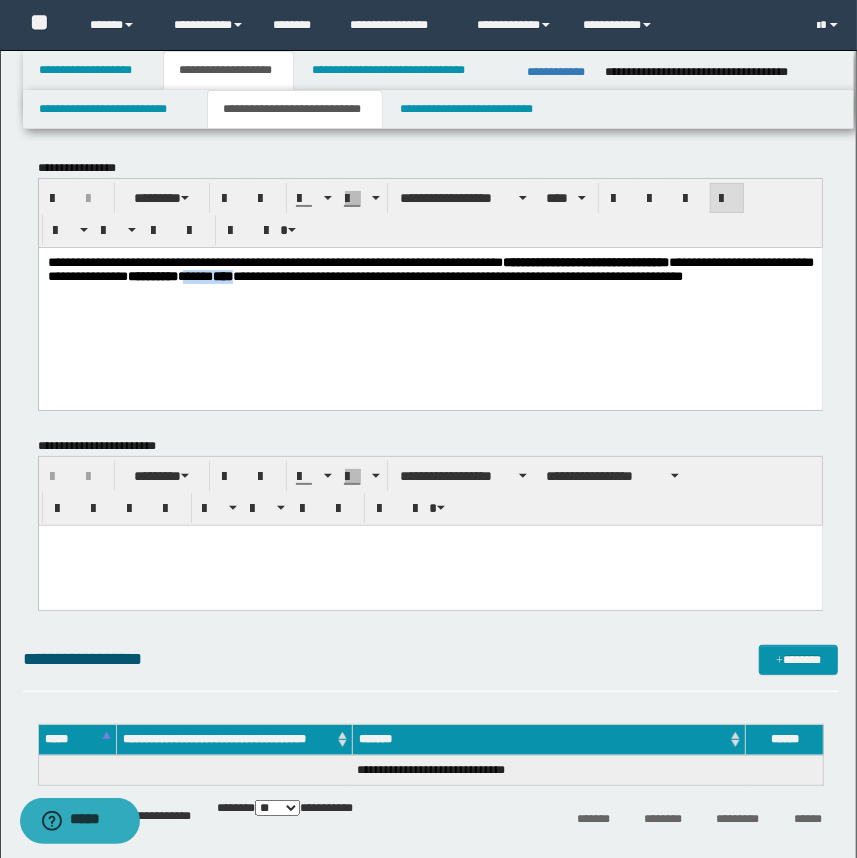 drag, startPoint x: 437, startPoint y: 279, endPoint x: 508, endPoint y: 273, distance: 71.25307 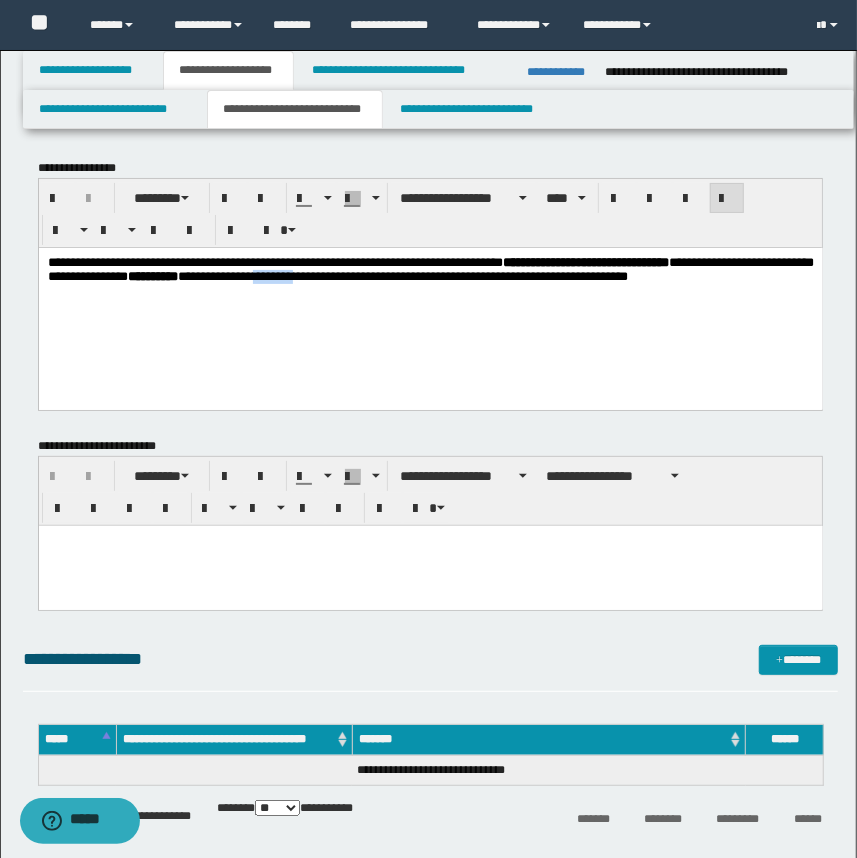 drag, startPoint x: 530, startPoint y: 281, endPoint x: 597, endPoint y: 278, distance: 67.06713 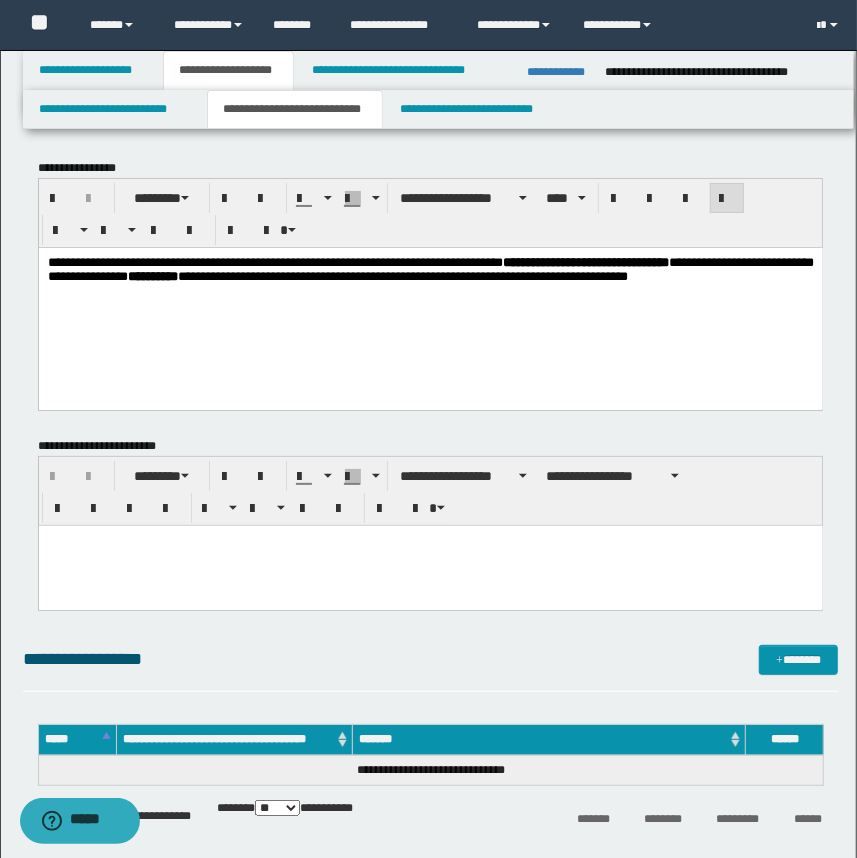 click on "**********" at bounding box center [430, 269] 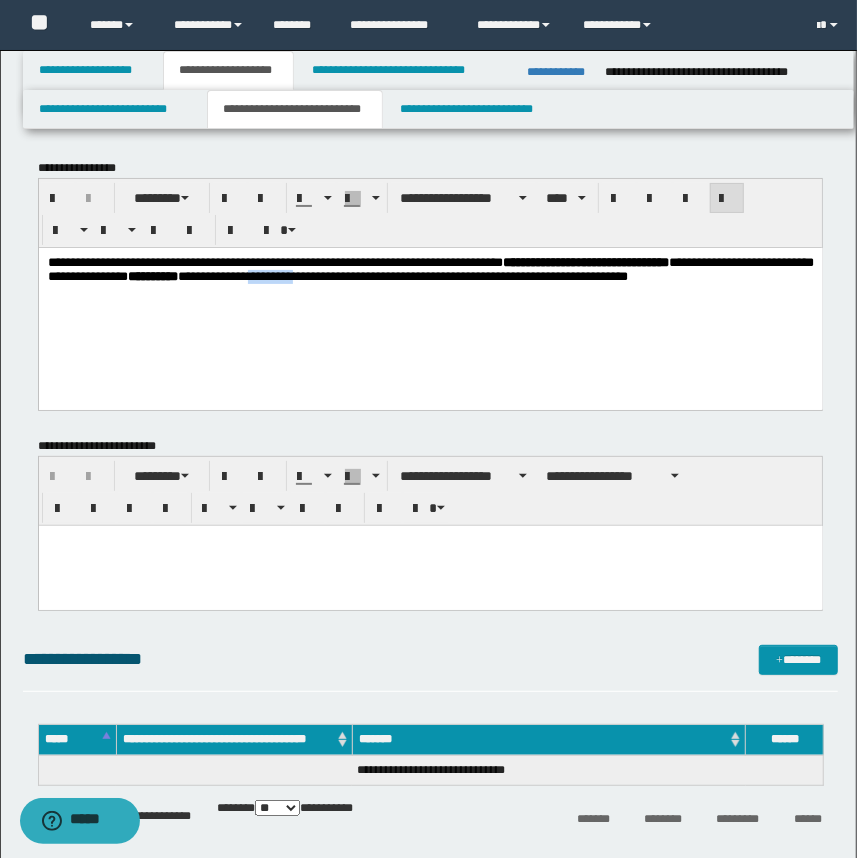 drag, startPoint x: 523, startPoint y: 278, endPoint x: 595, endPoint y: 277, distance: 72.00694 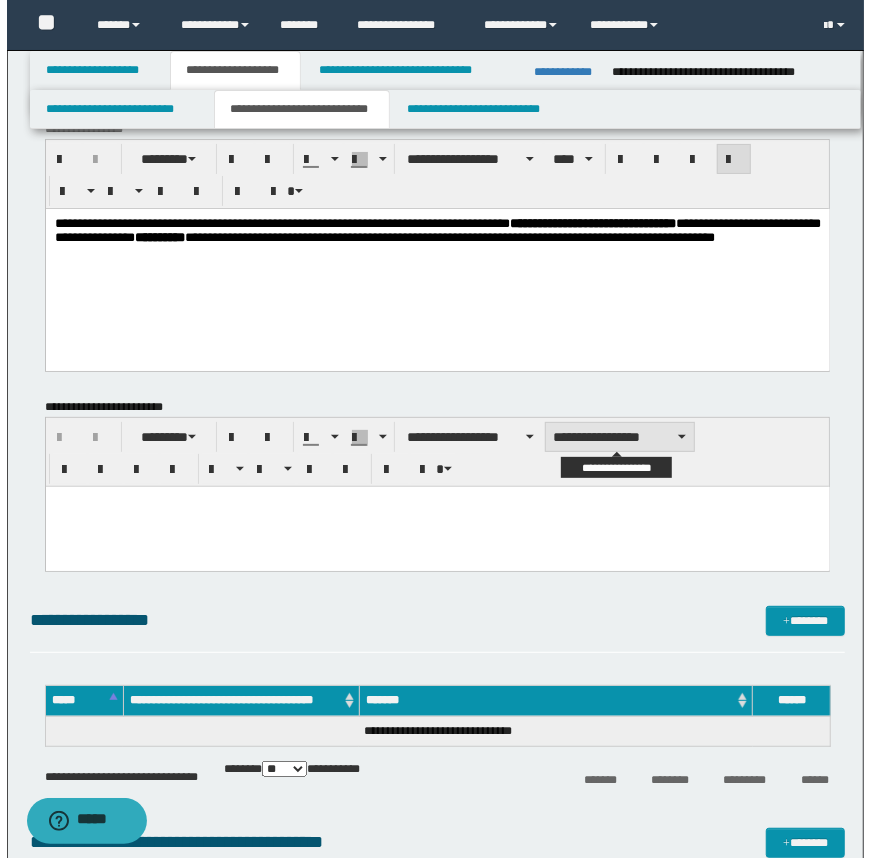 scroll, scrollTop: 90, scrollLeft: 0, axis: vertical 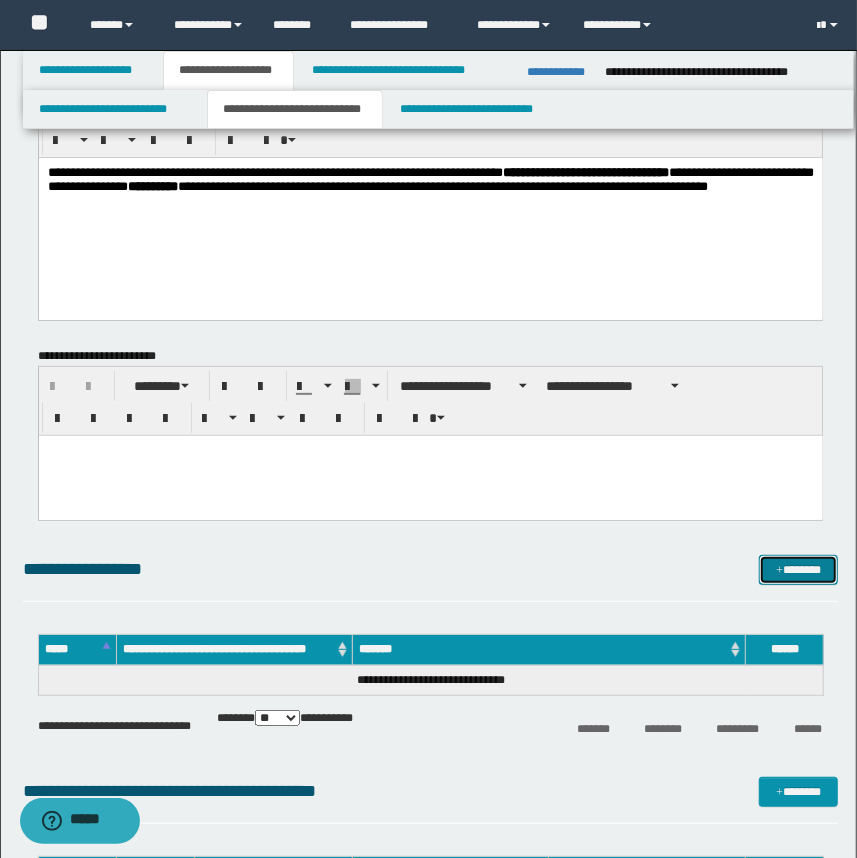 click on "*******" at bounding box center (799, 570) 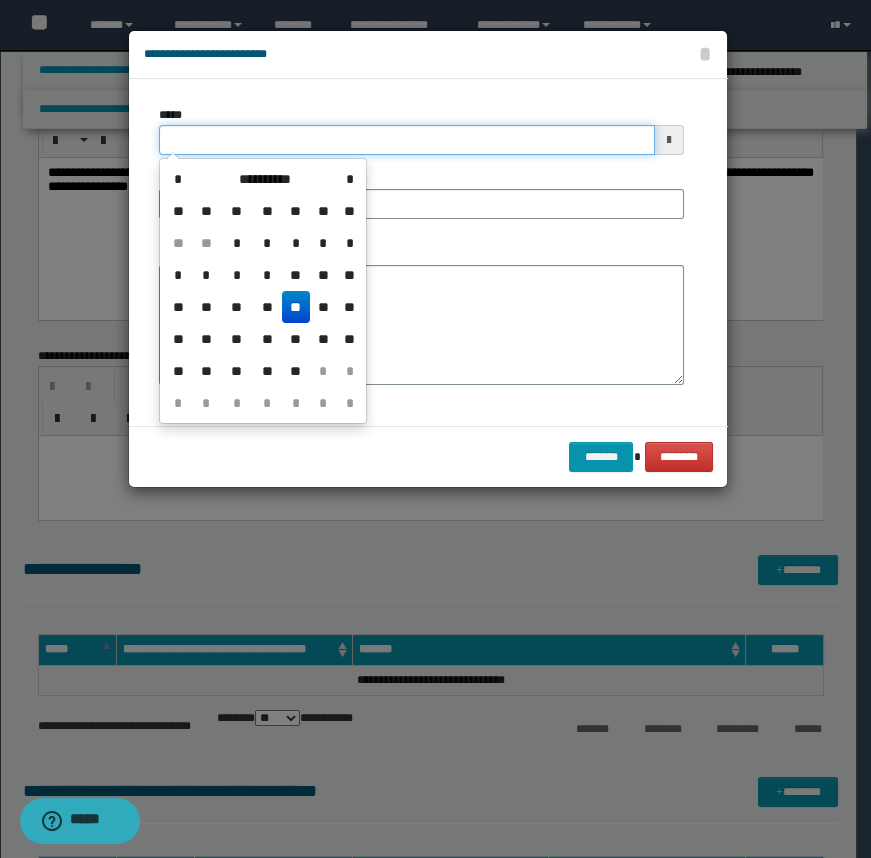 click on "*****" at bounding box center (407, 140) 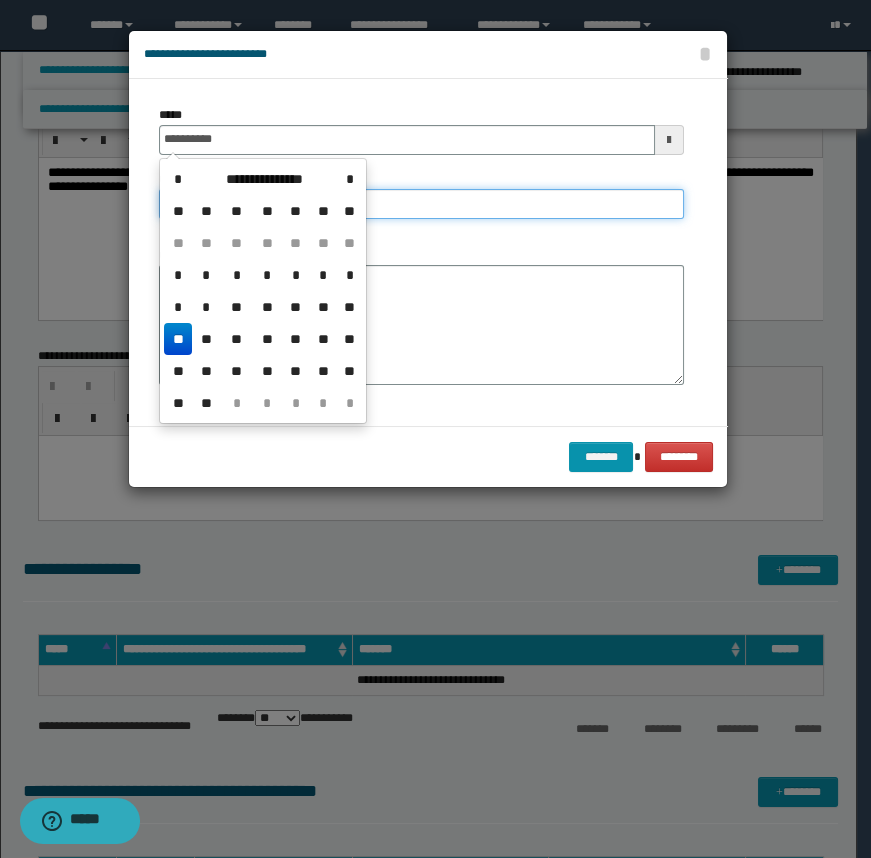 type on "**********" 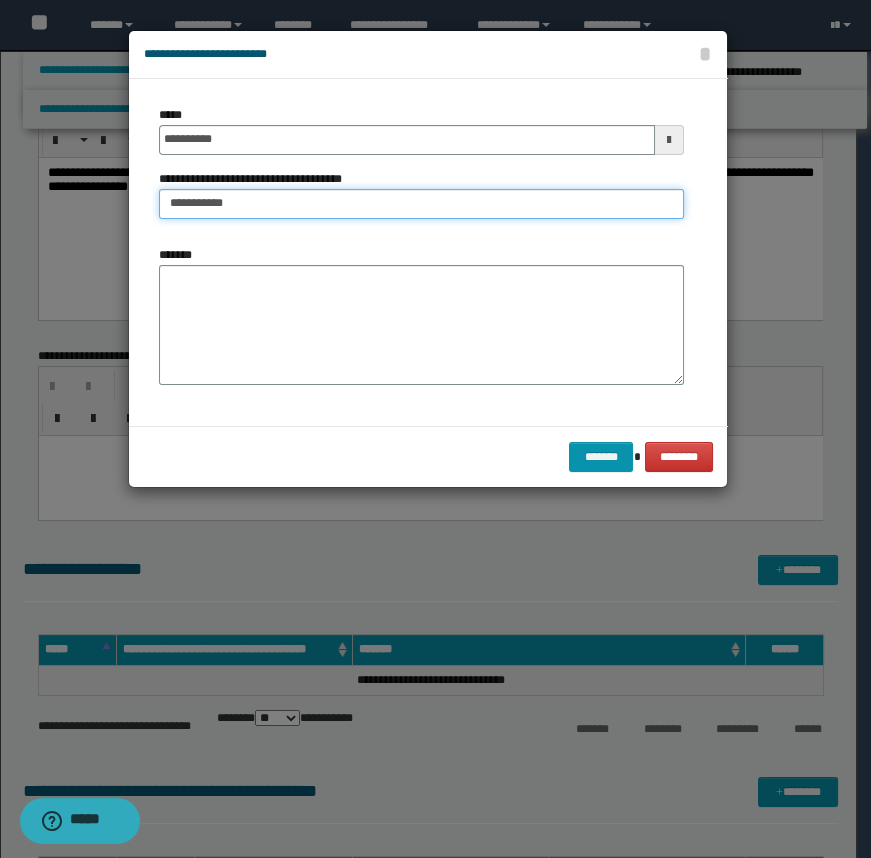 type on "**********" 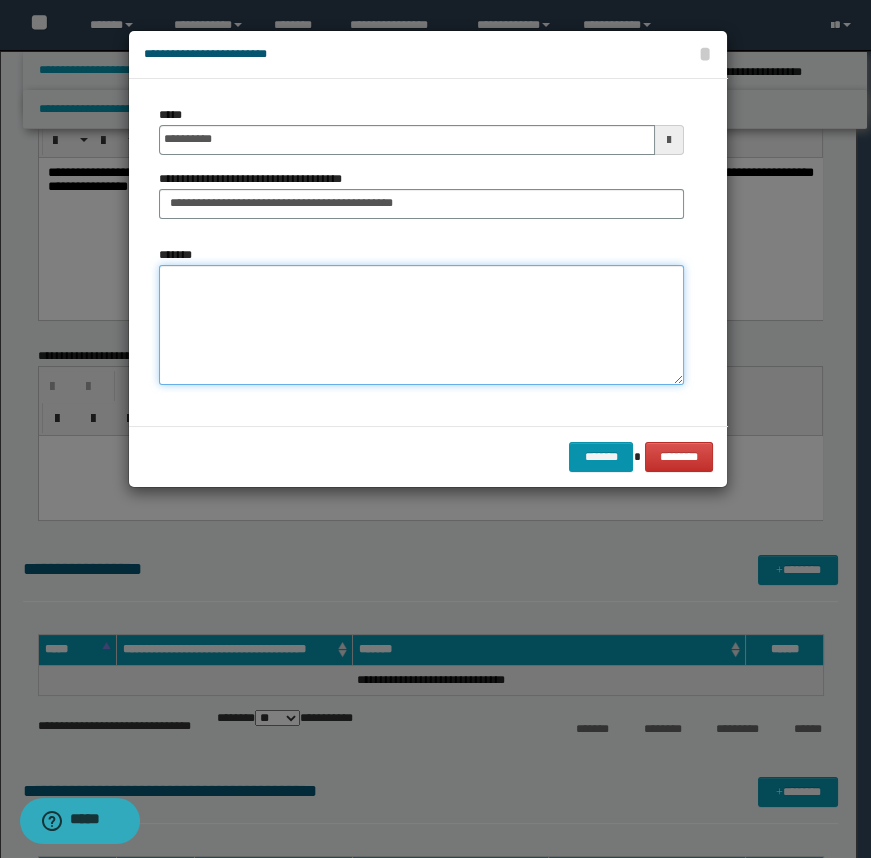click on "*******" at bounding box center [421, 325] 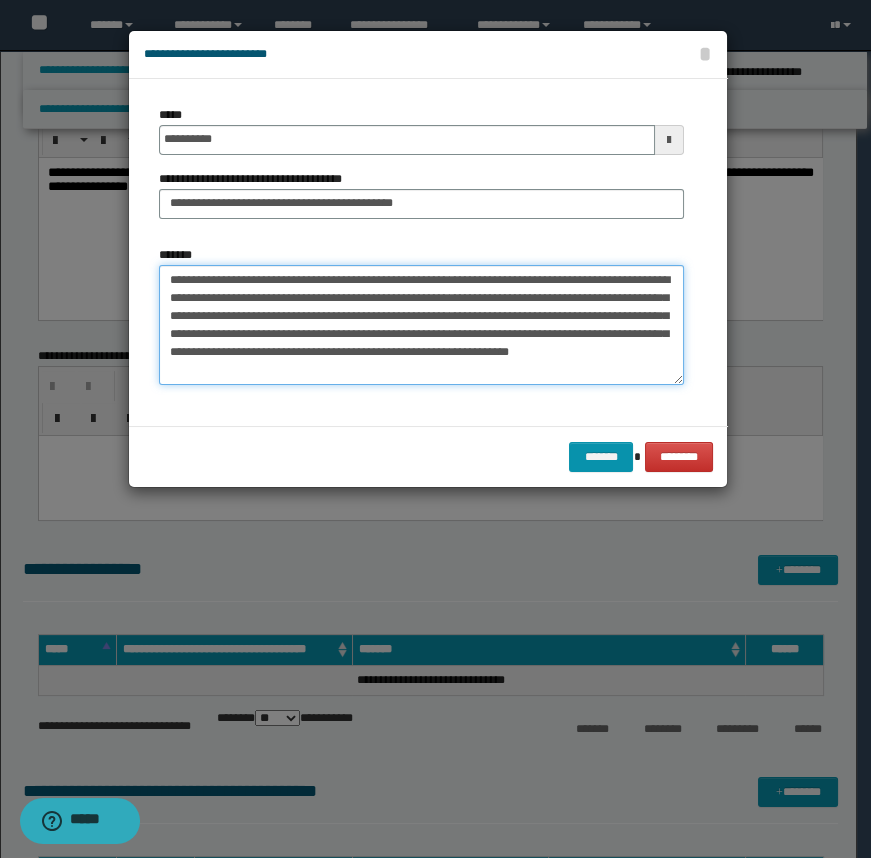 click on "**********" at bounding box center (421, 325) 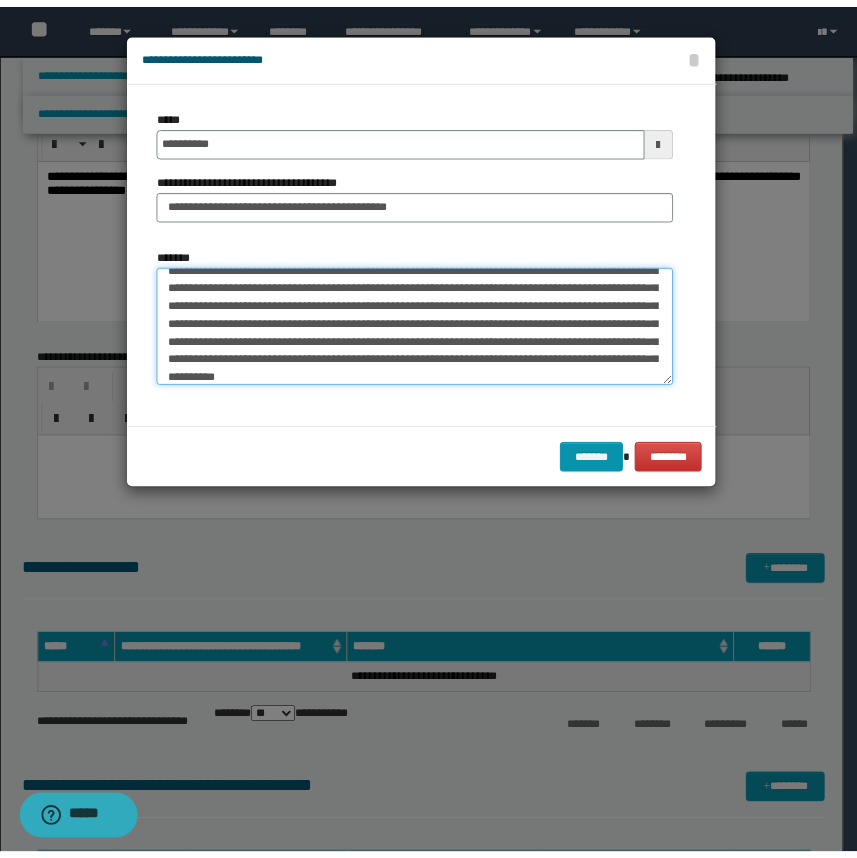 scroll, scrollTop: 47, scrollLeft: 0, axis: vertical 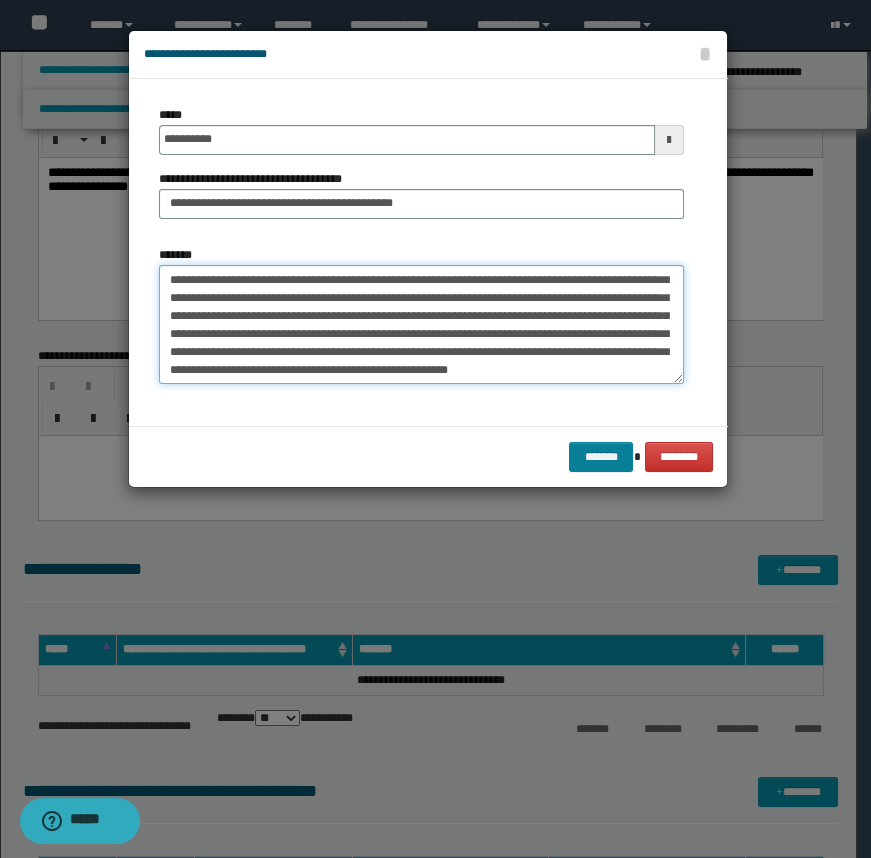 type on "**********" 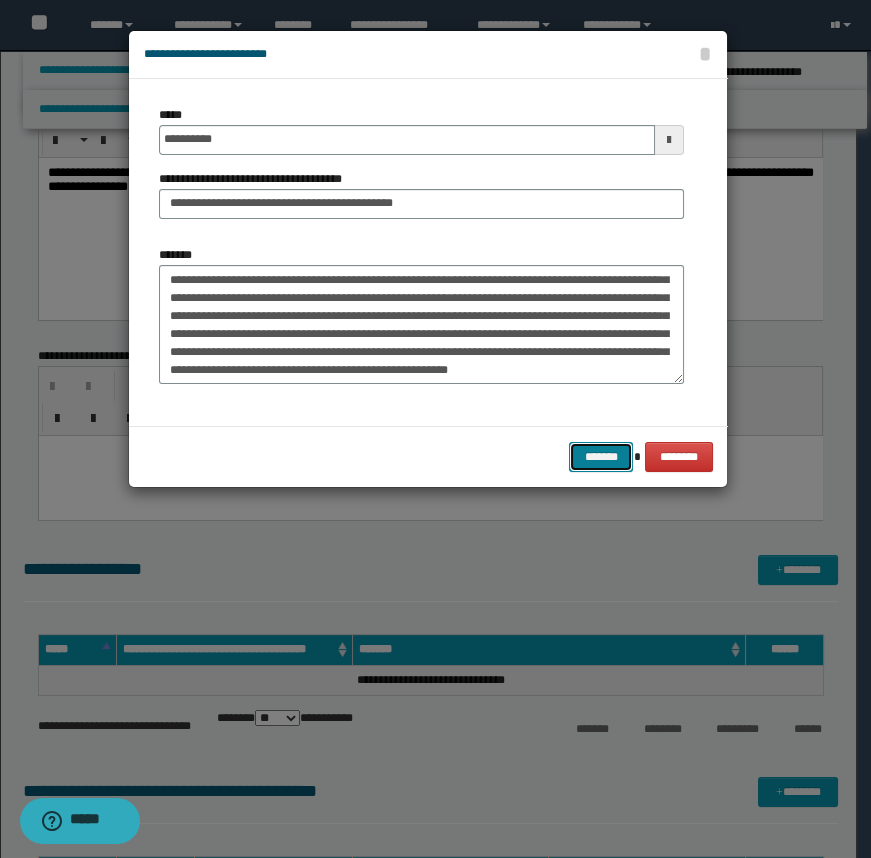 drag, startPoint x: 592, startPoint y: 460, endPoint x: 609, endPoint y: 449, distance: 20.248457 